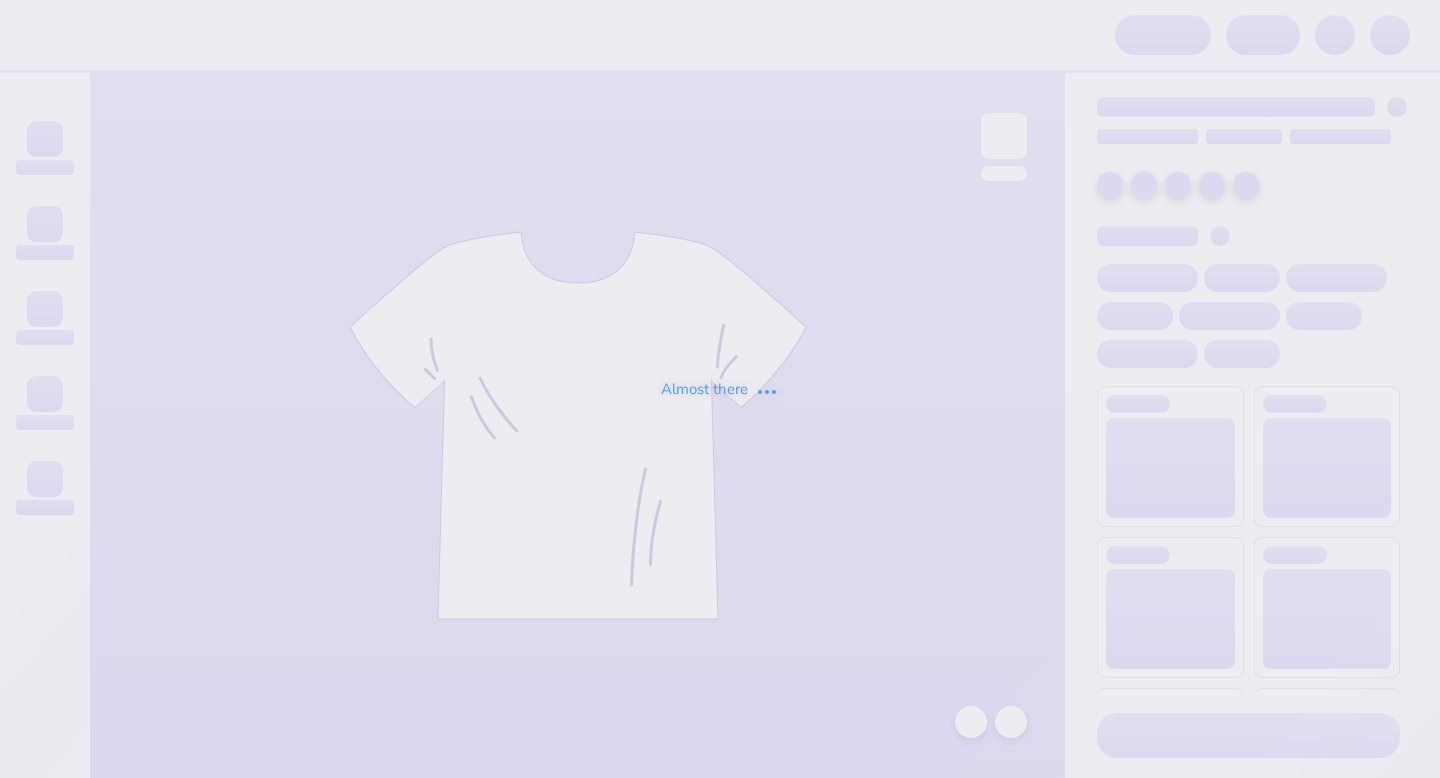 scroll, scrollTop: 0, scrollLeft: 0, axis: both 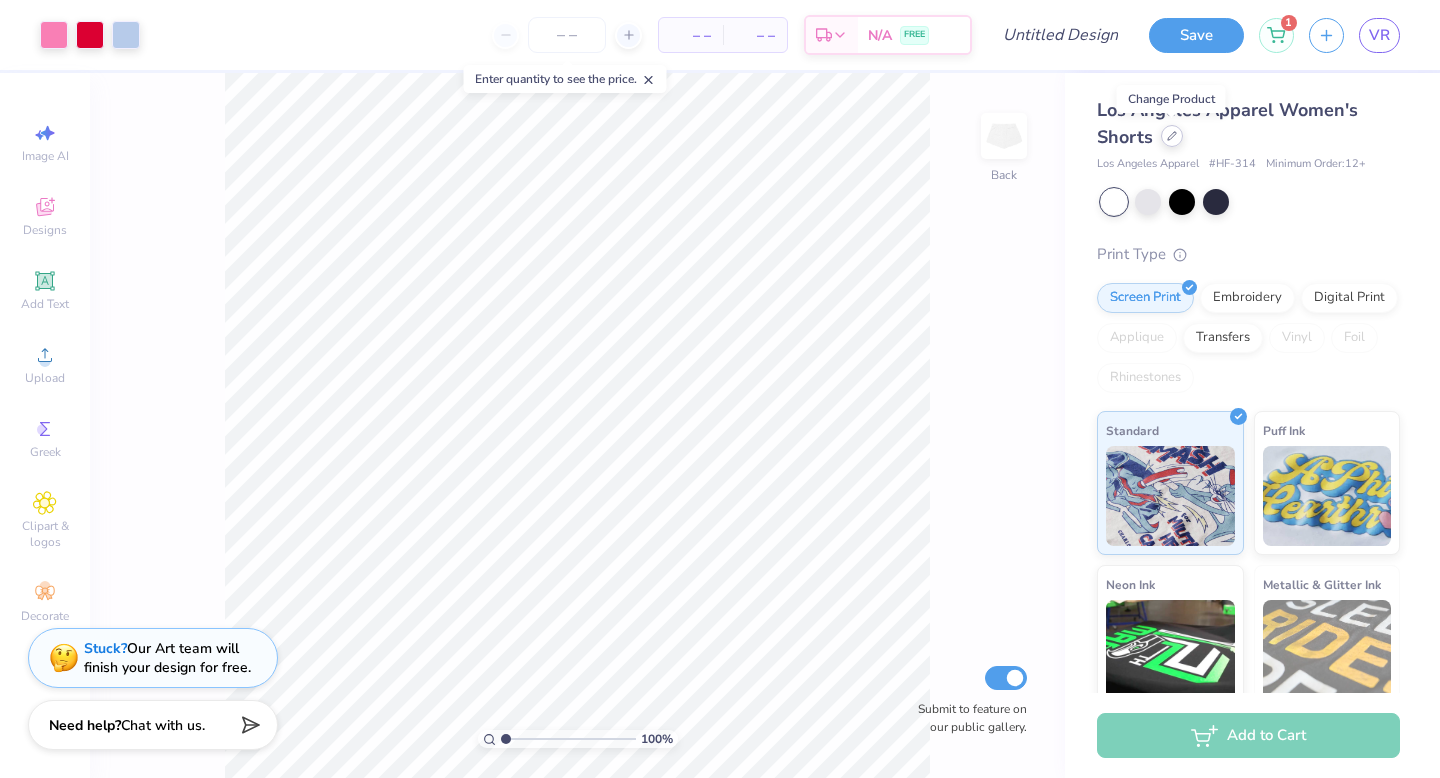 click at bounding box center (1172, 136) 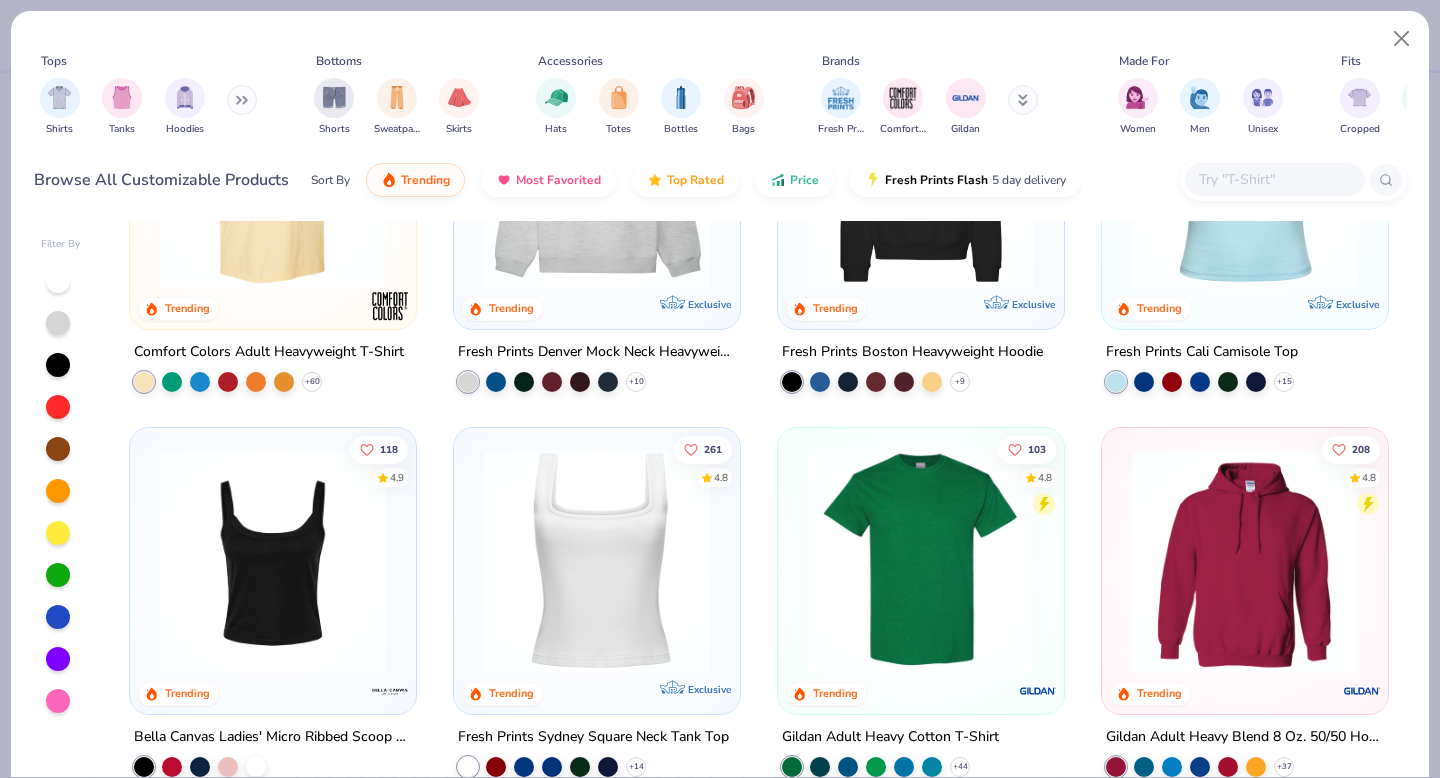 scroll, scrollTop: 191, scrollLeft: 0, axis: vertical 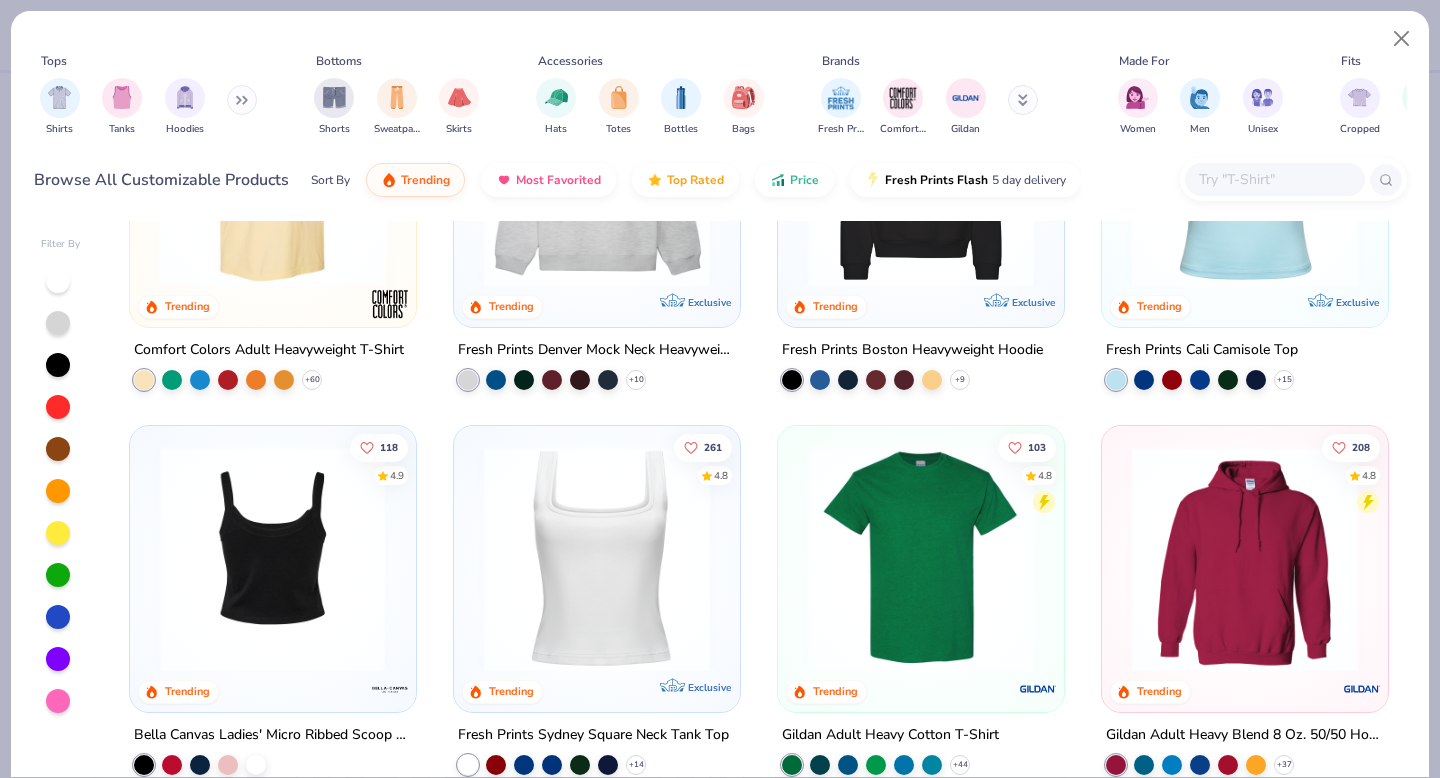 click at bounding box center [273, 559] 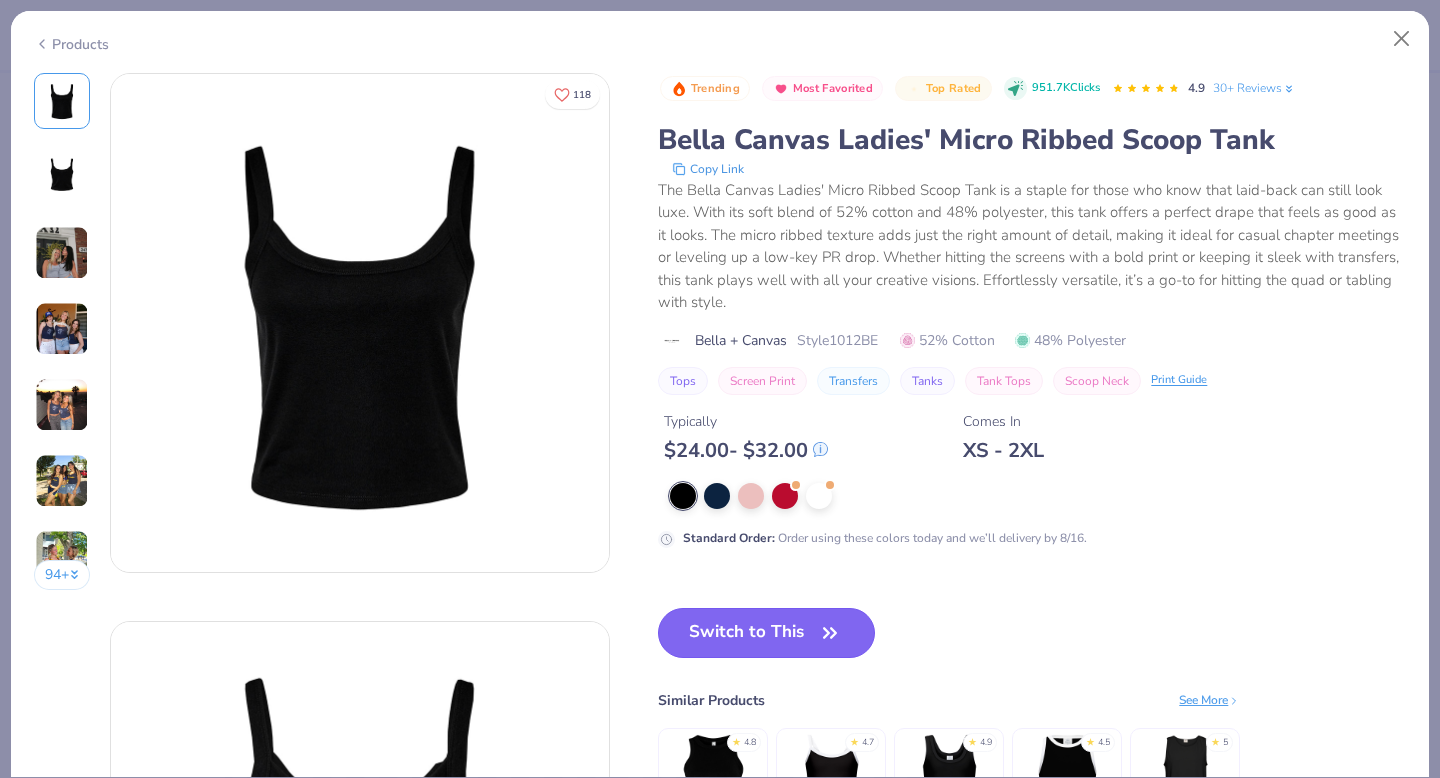 click on "Switch to This" at bounding box center [766, 633] 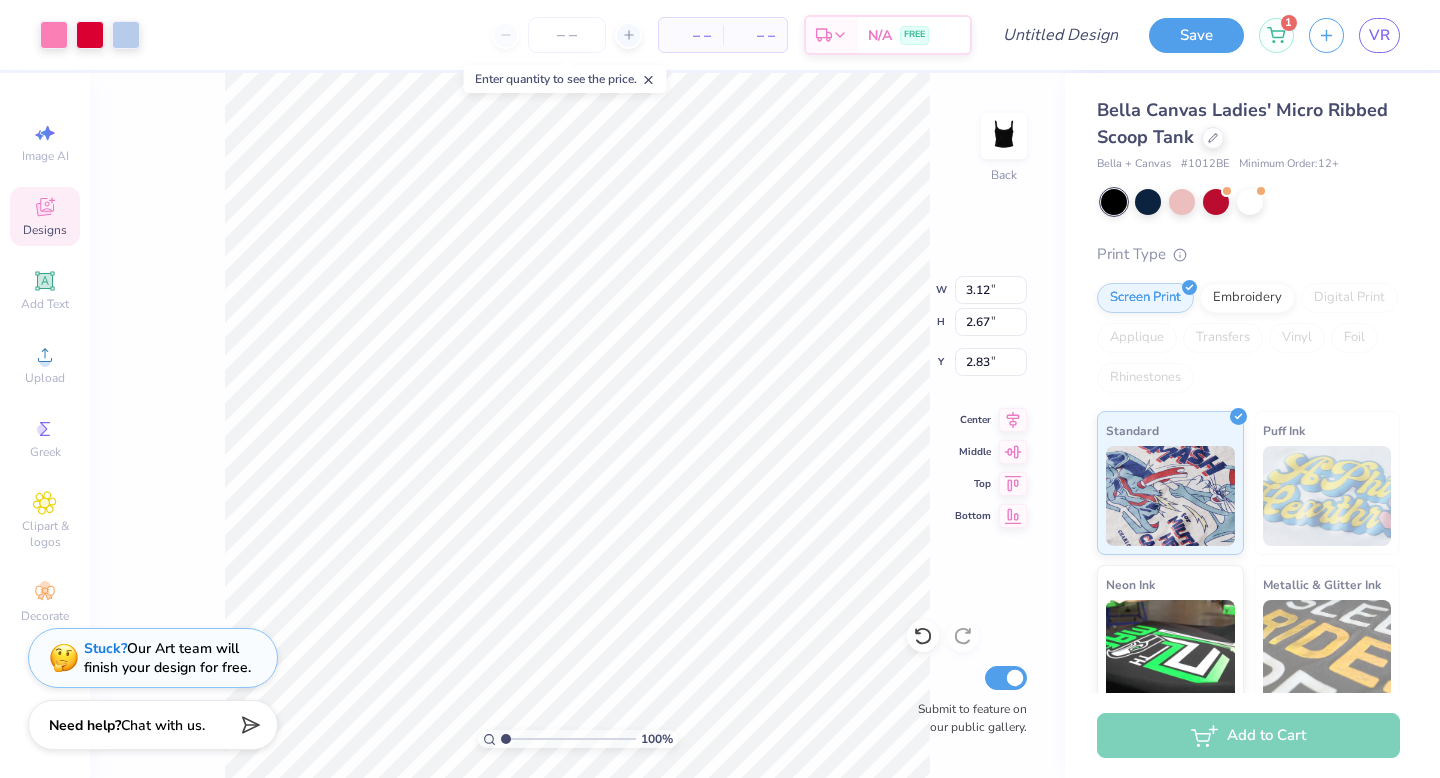 type on "0.84" 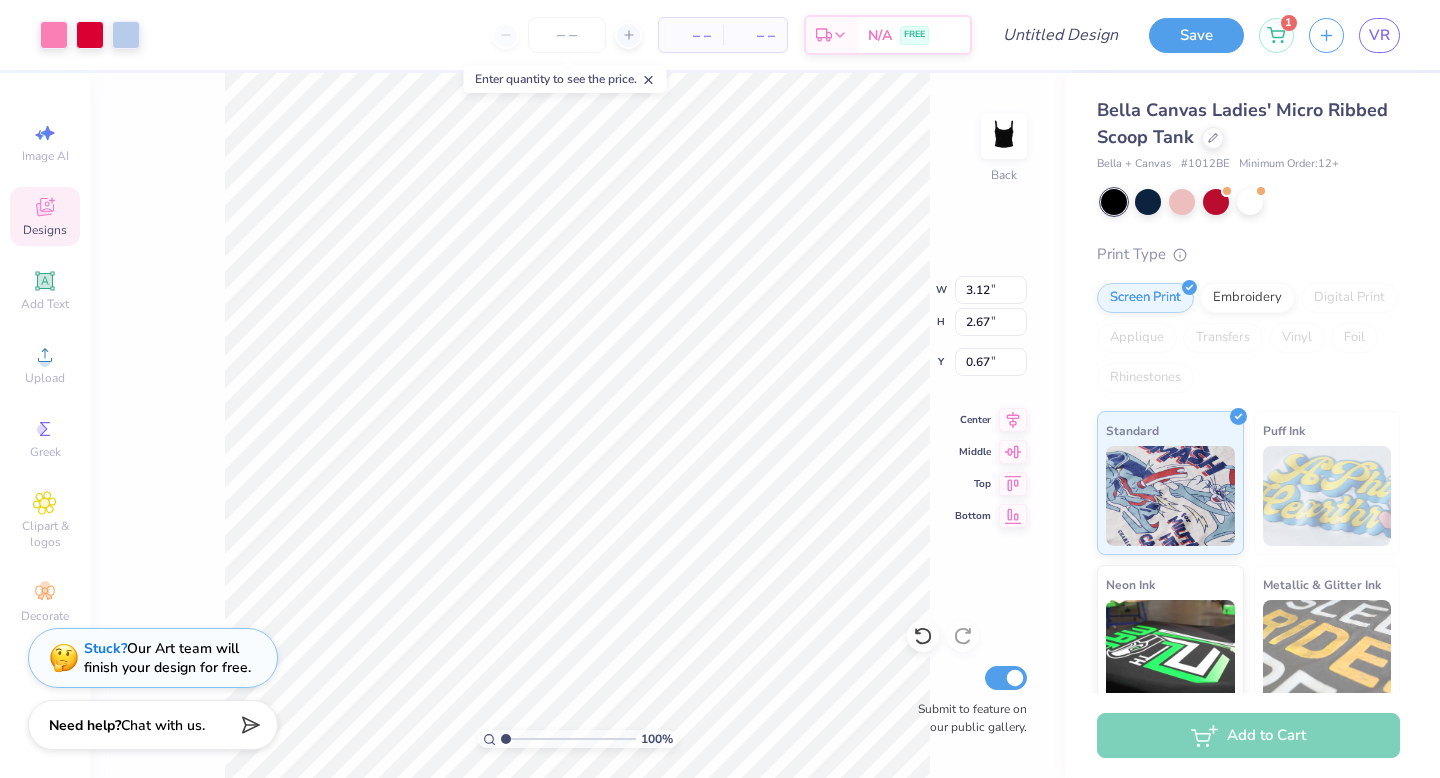 type on "0.67" 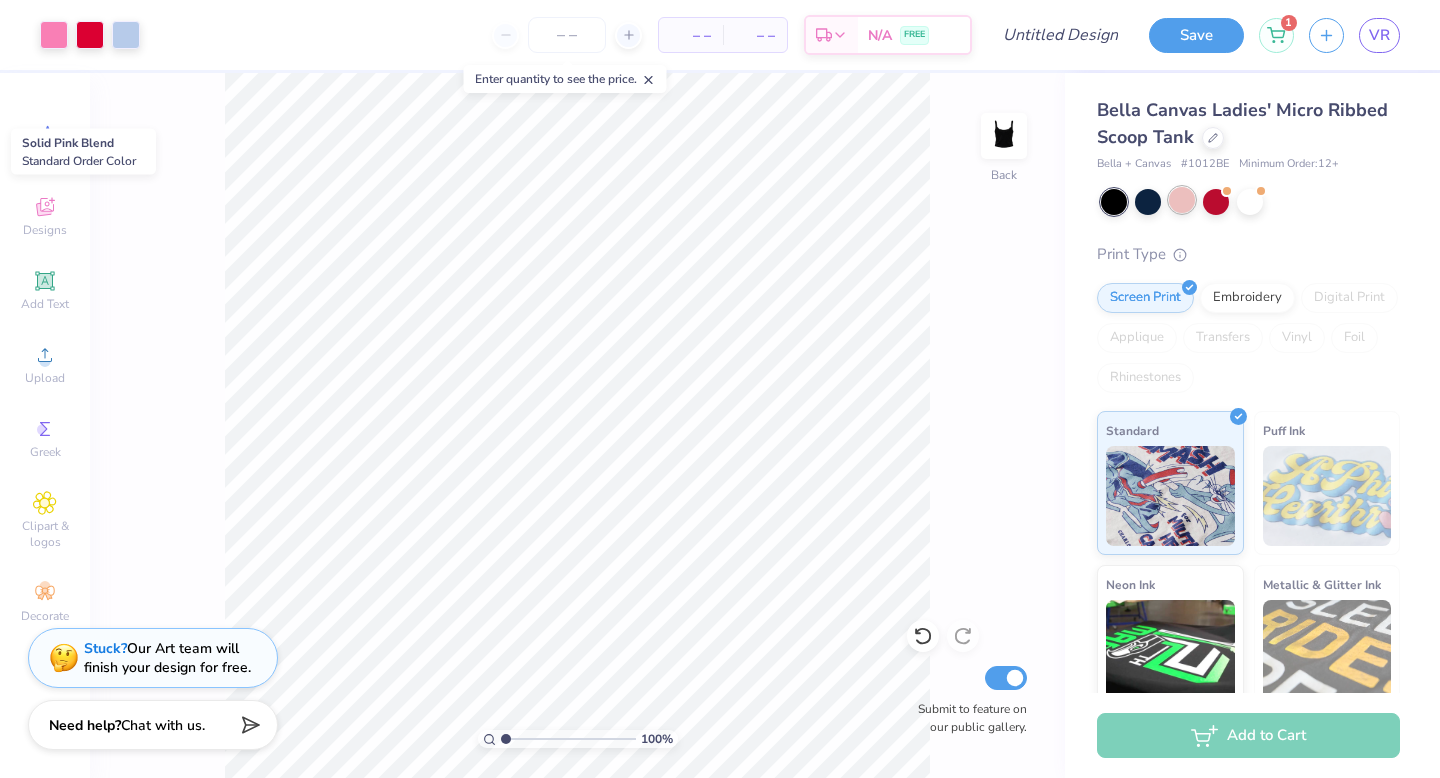 click at bounding box center [1182, 200] 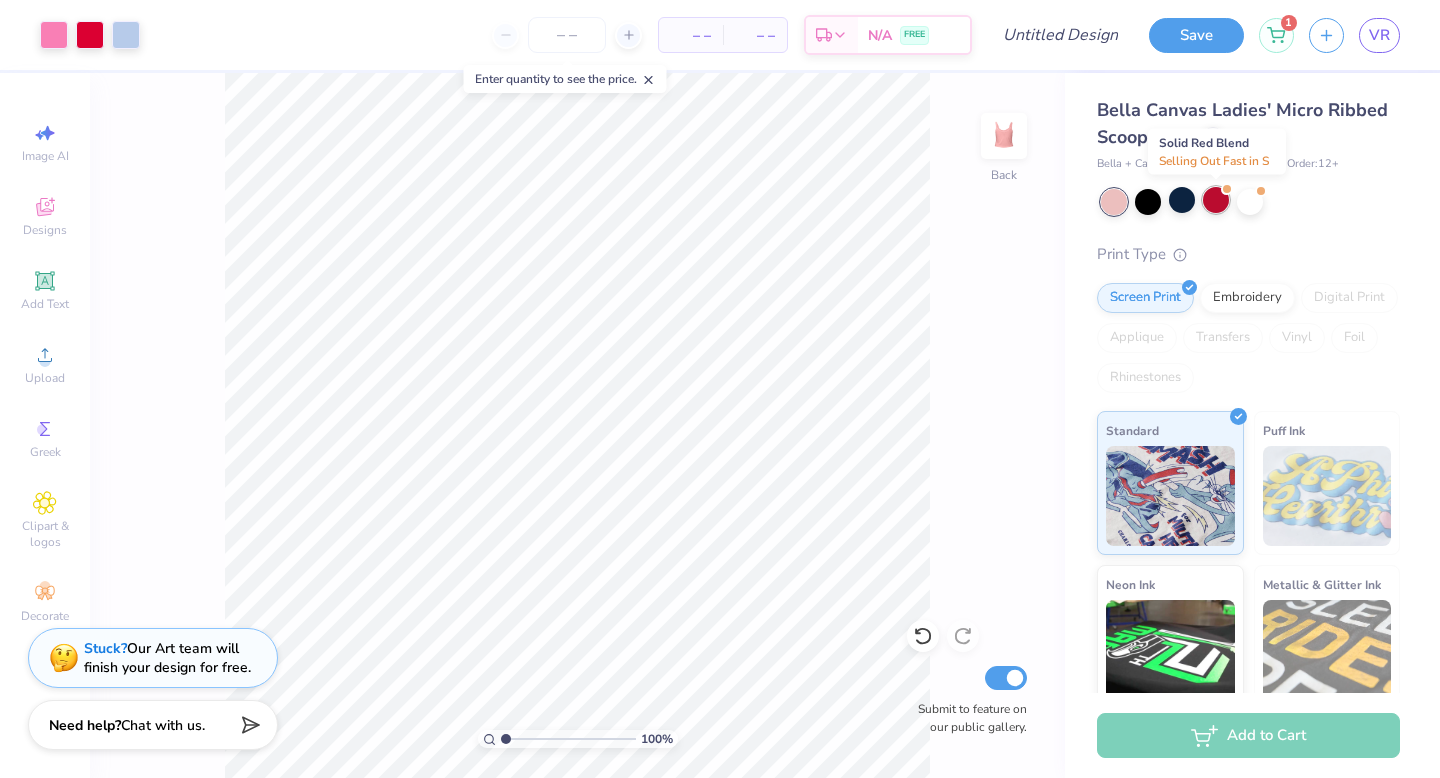 click at bounding box center [1216, 200] 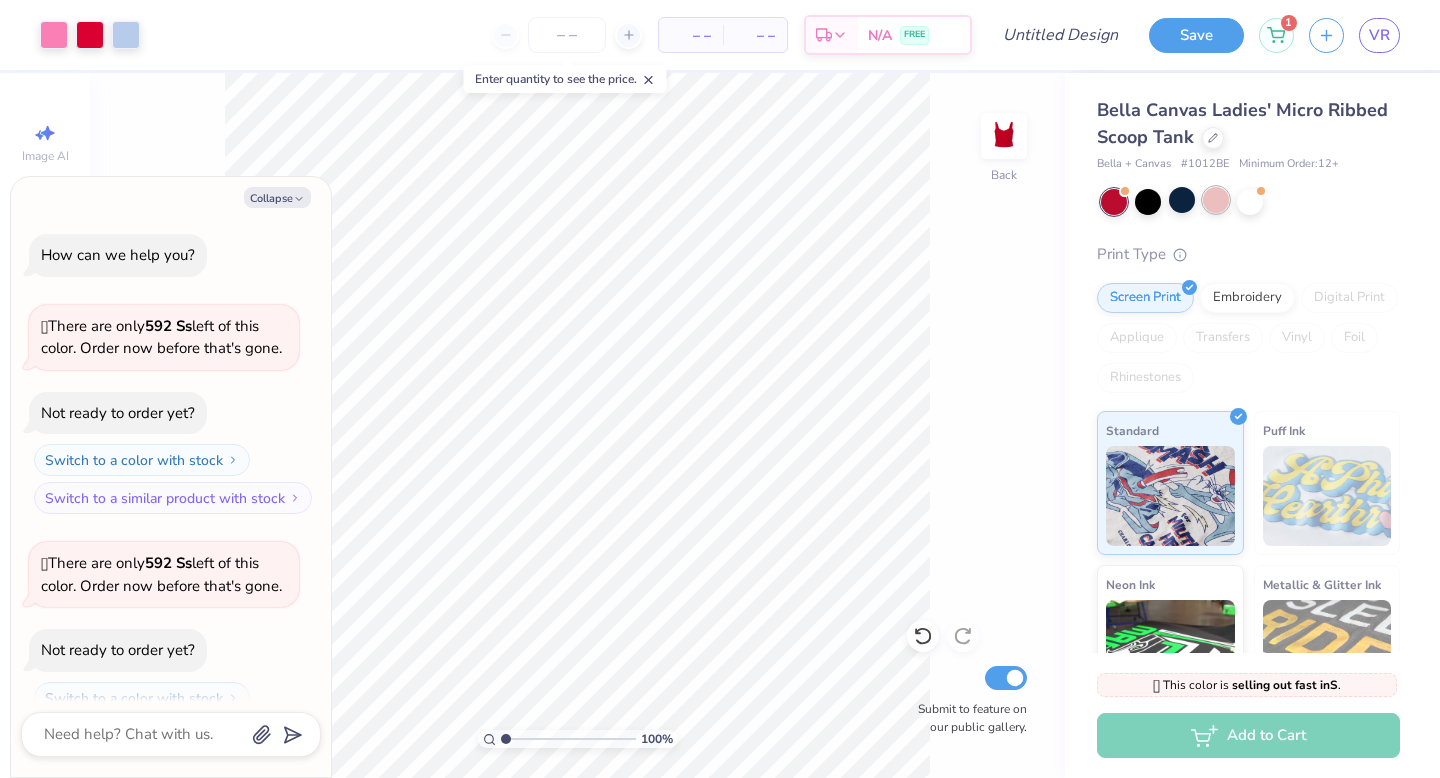 scroll, scrollTop: 65, scrollLeft: 0, axis: vertical 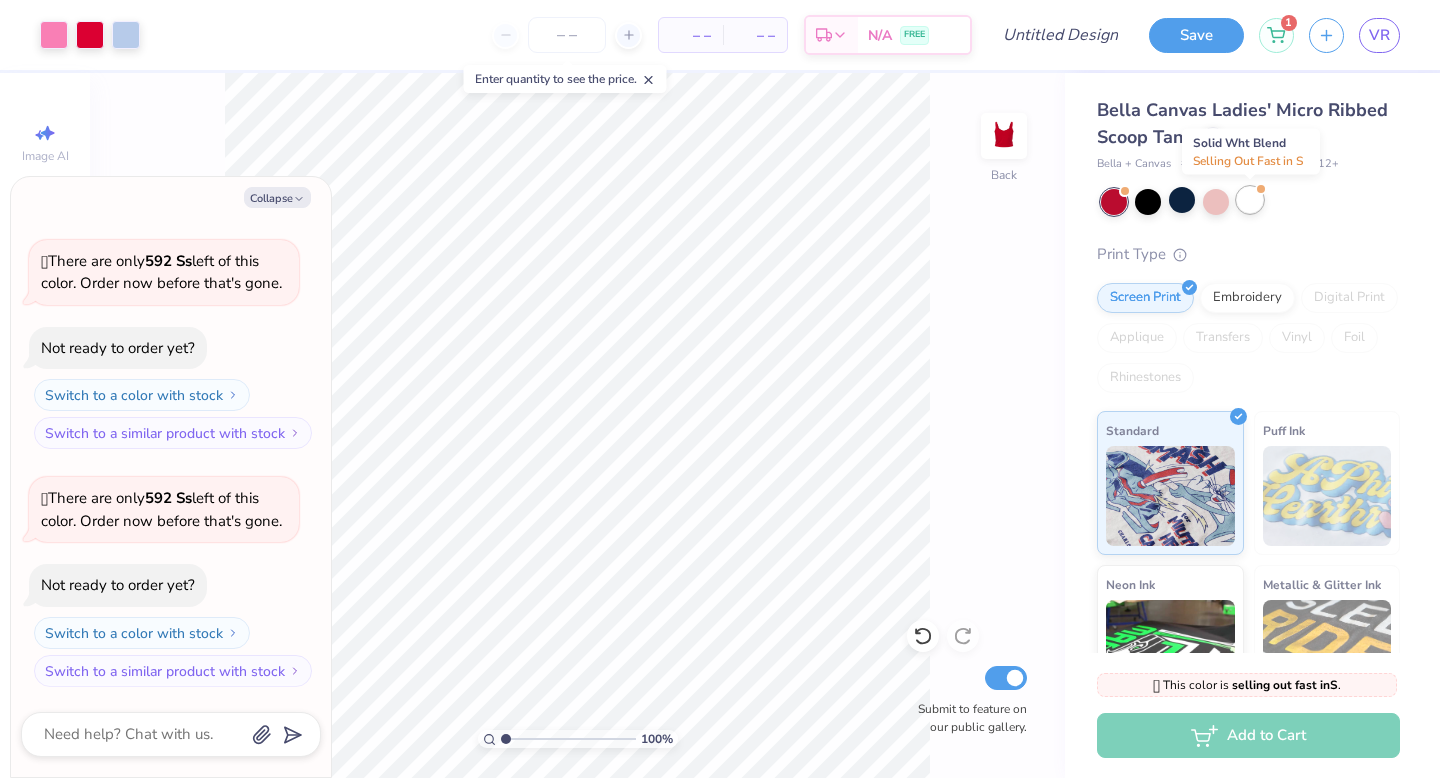click at bounding box center [1250, 200] 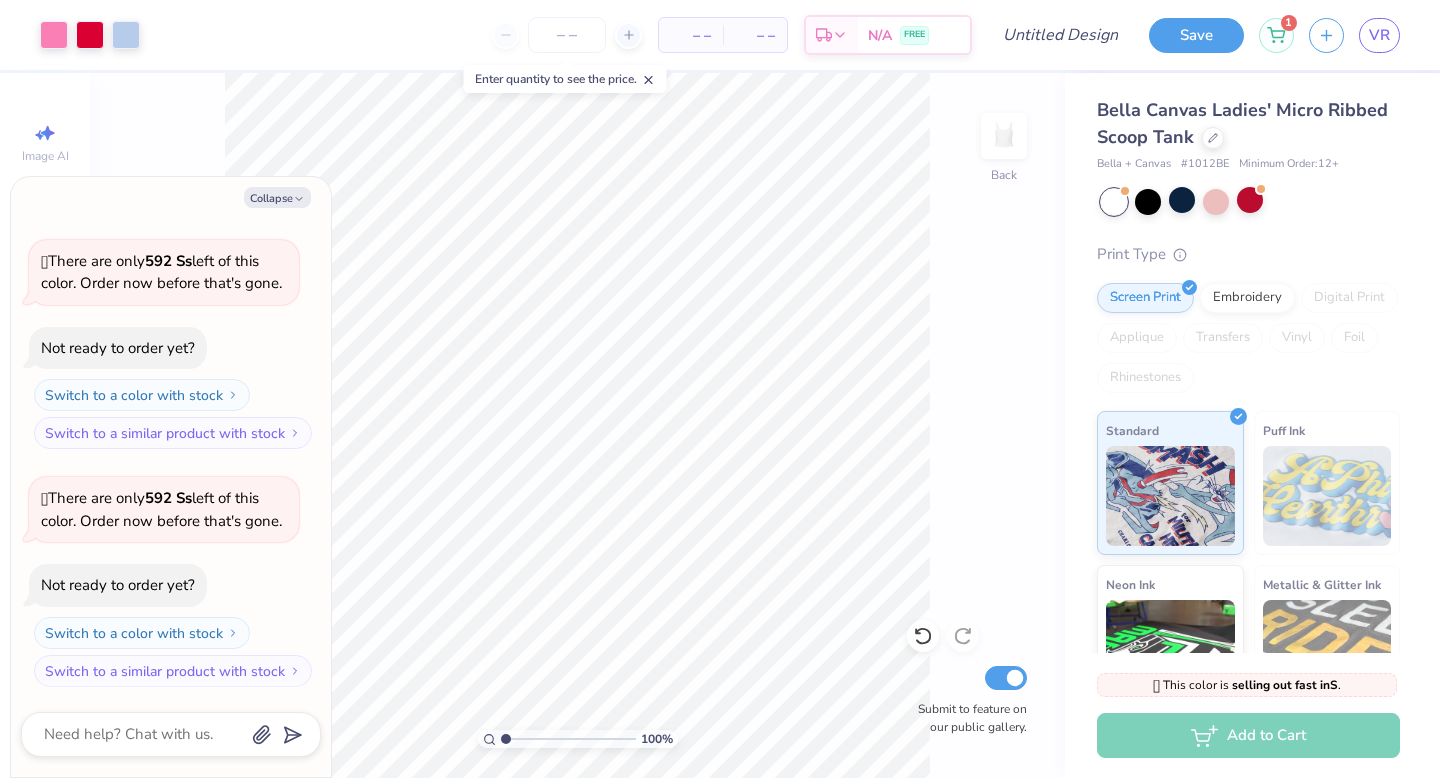 scroll, scrollTop: 303, scrollLeft: 0, axis: vertical 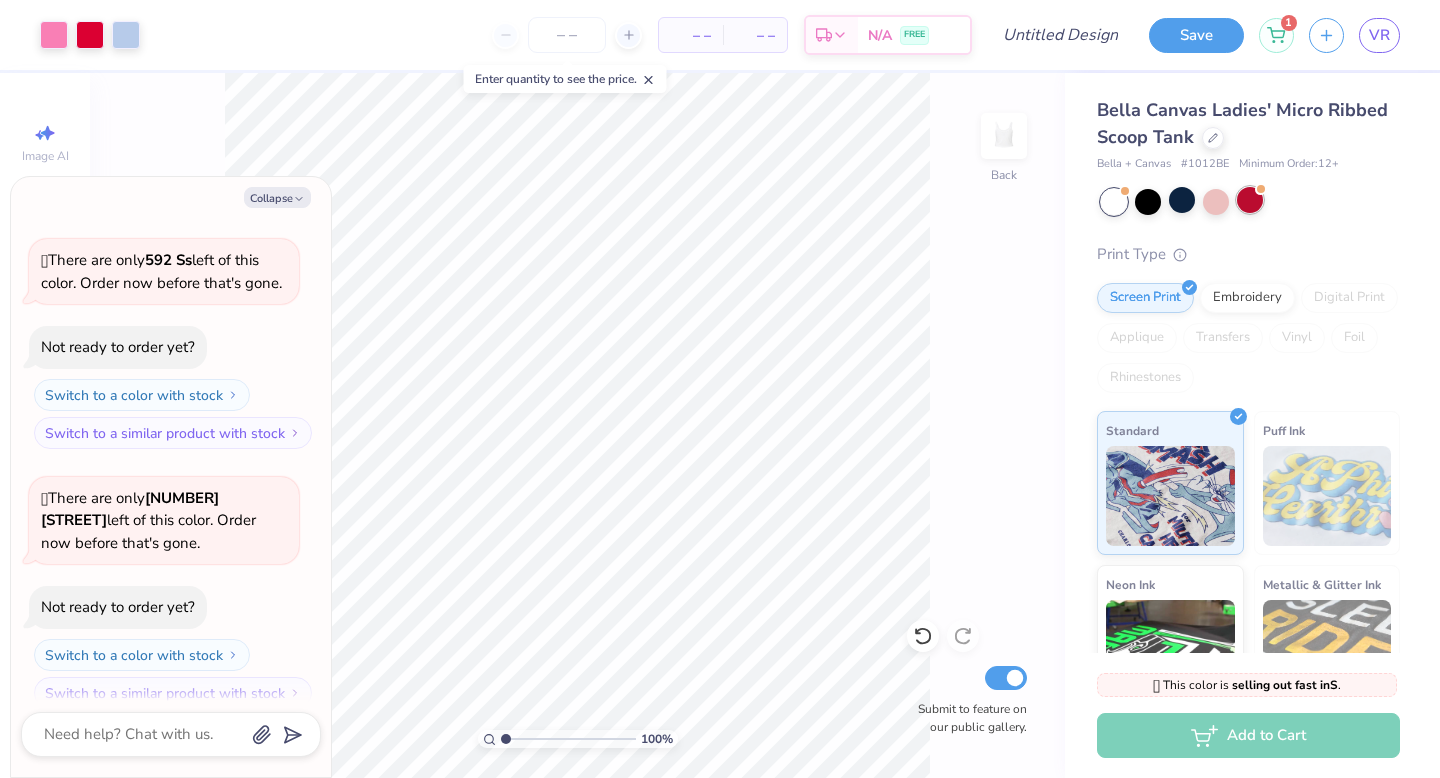 click at bounding box center (1250, 200) 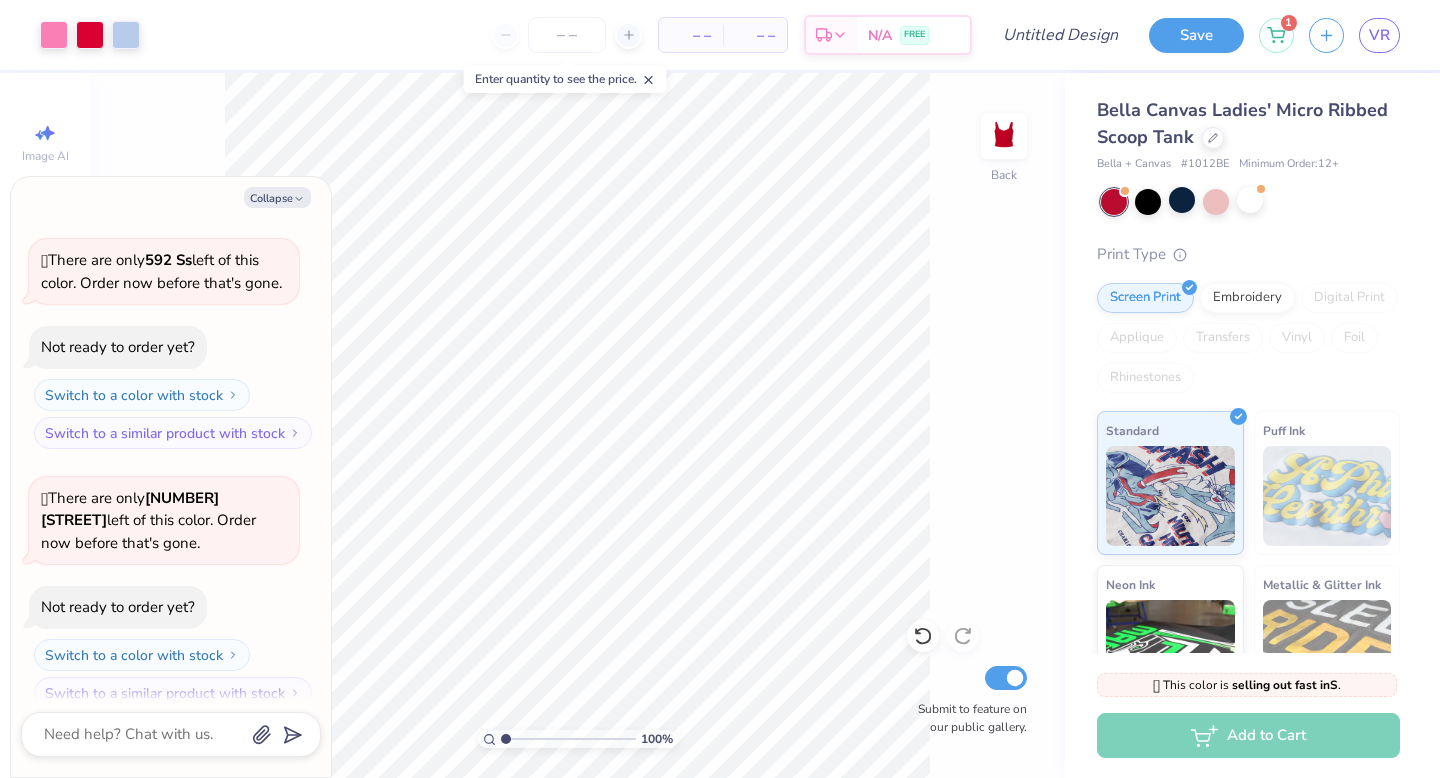 scroll, scrollTop: 540, scrollLeft: 0, axis: vertical 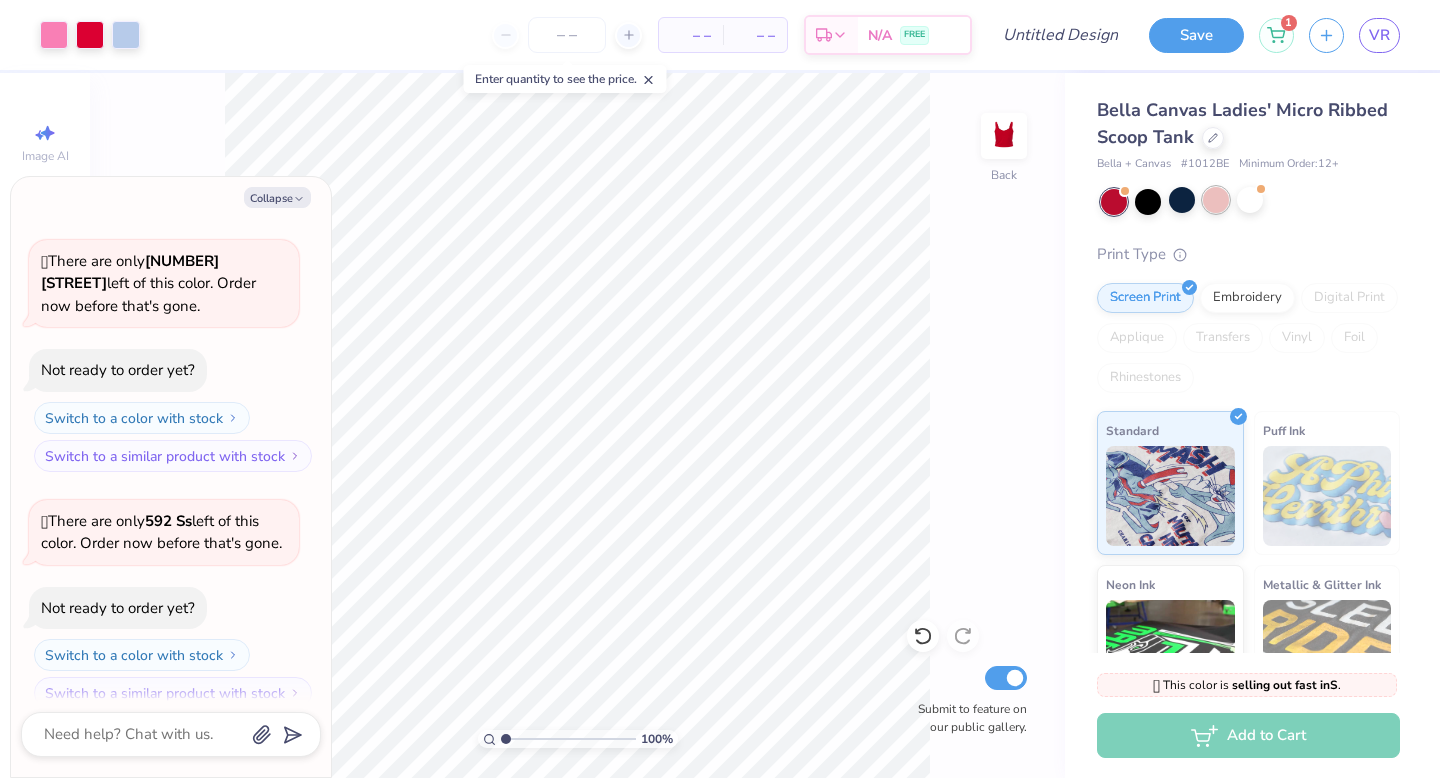 click at bounding box center (1216, 200) 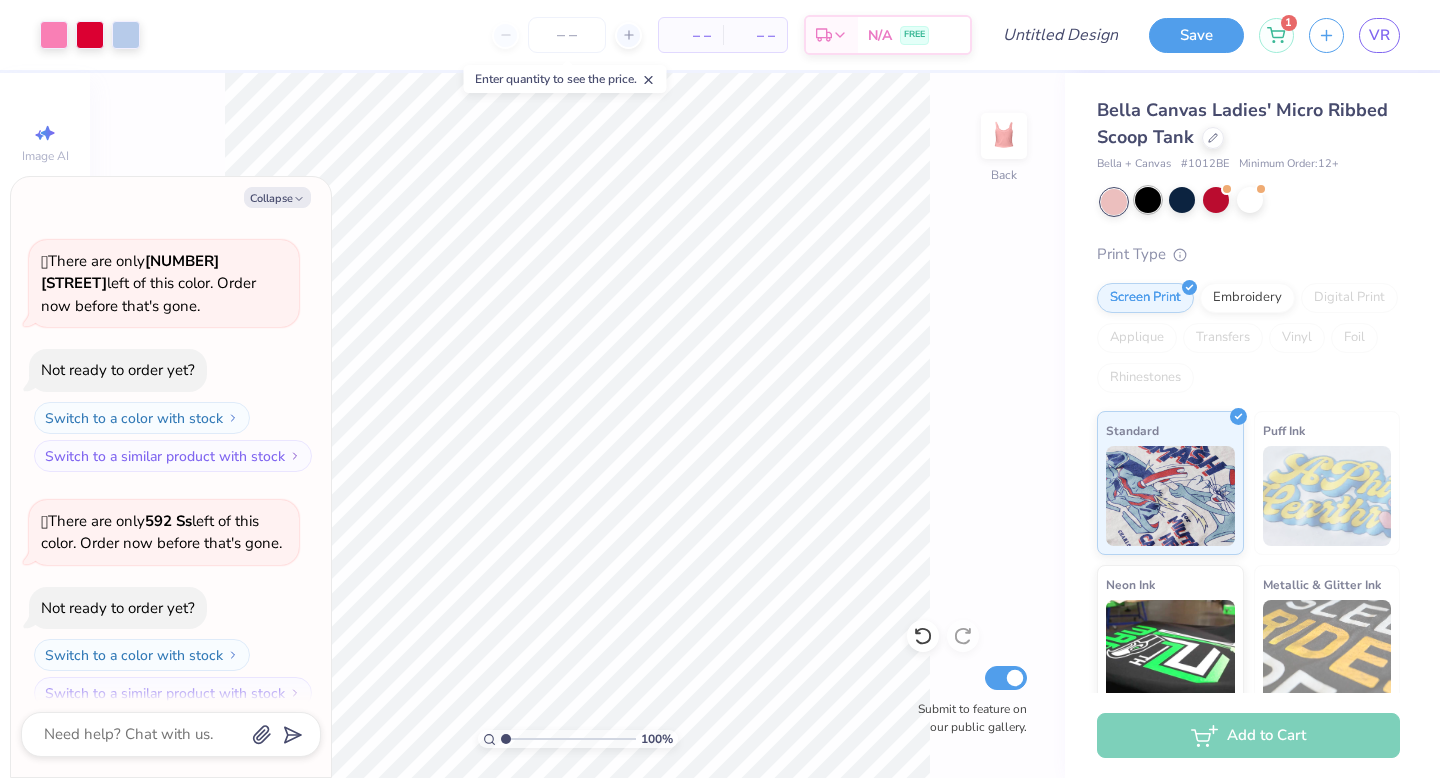 click at bounding box center [1148, 200] 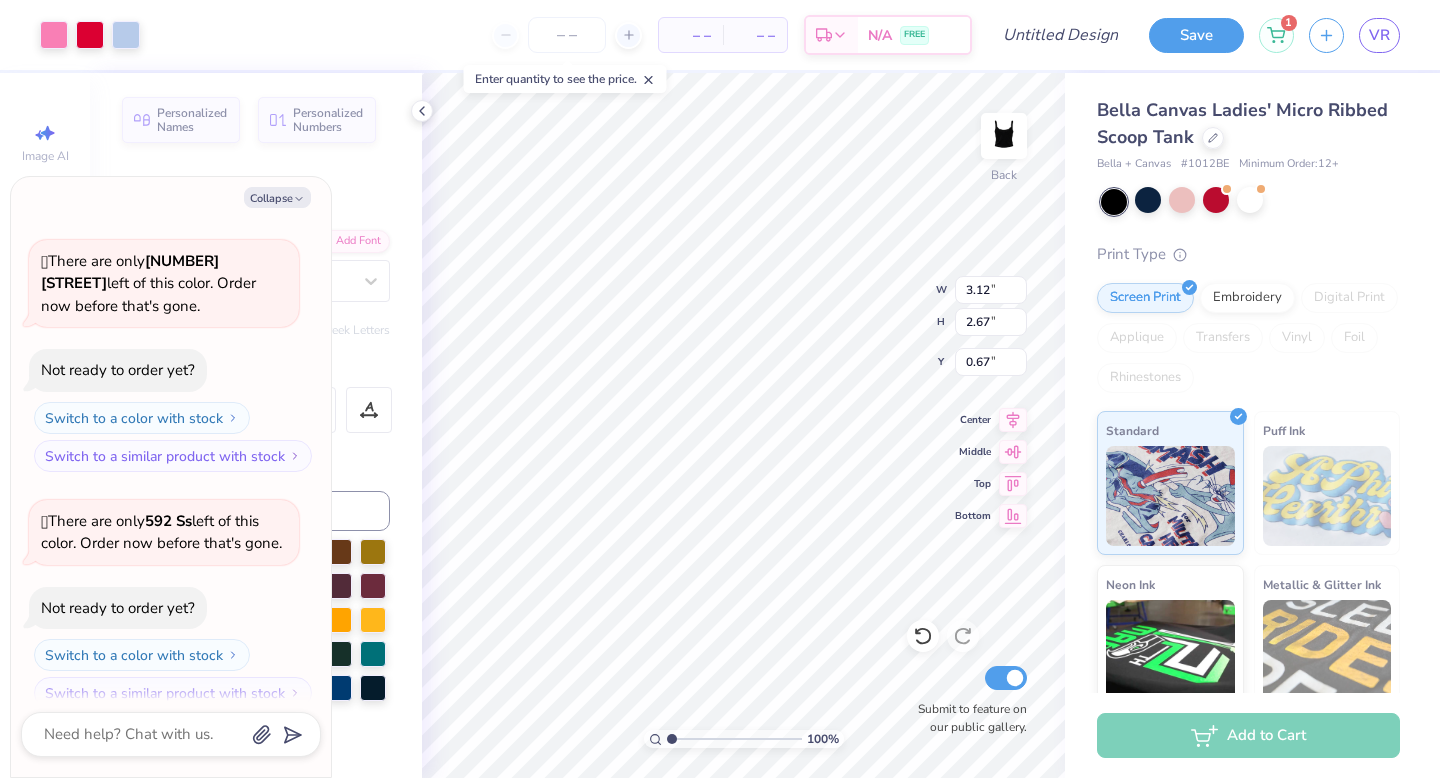 type on "x" 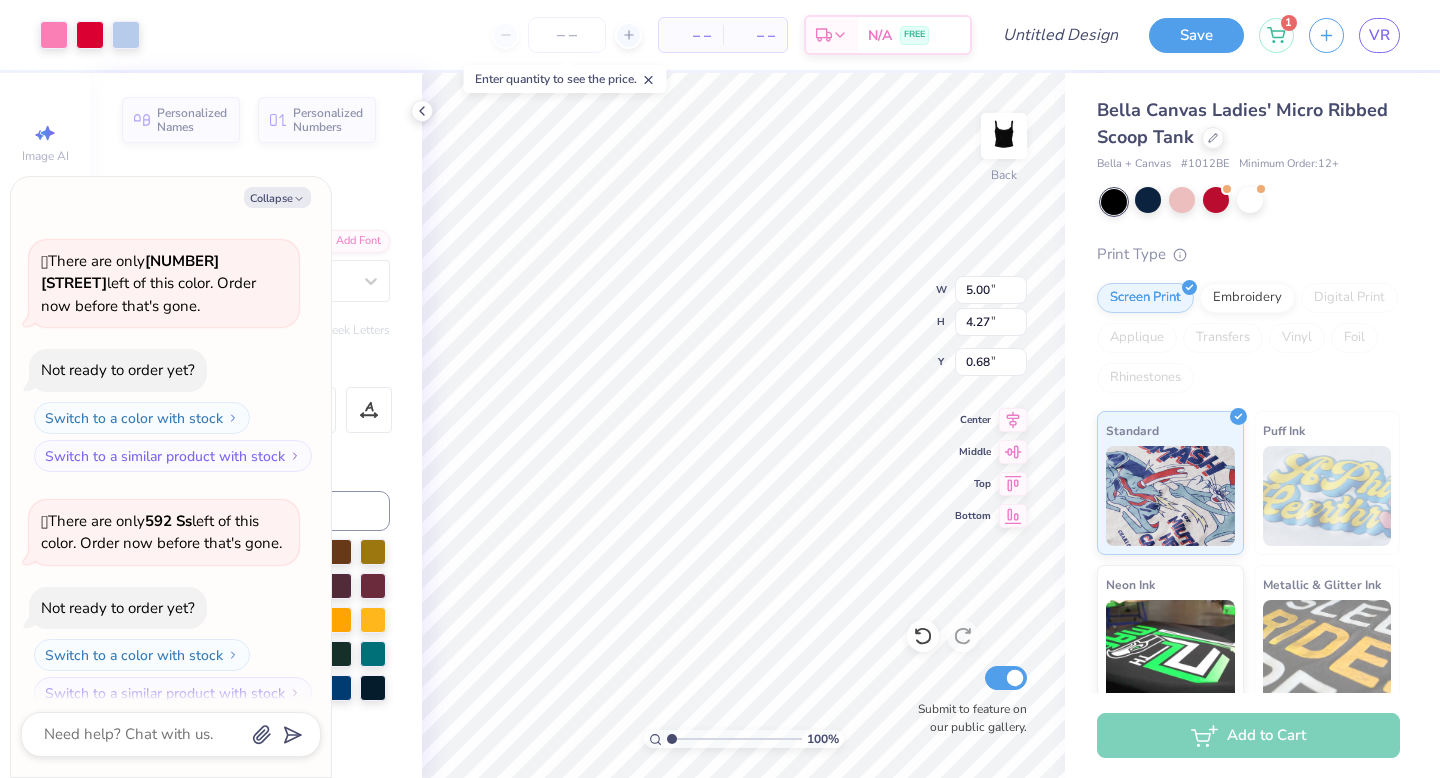 type on "x" 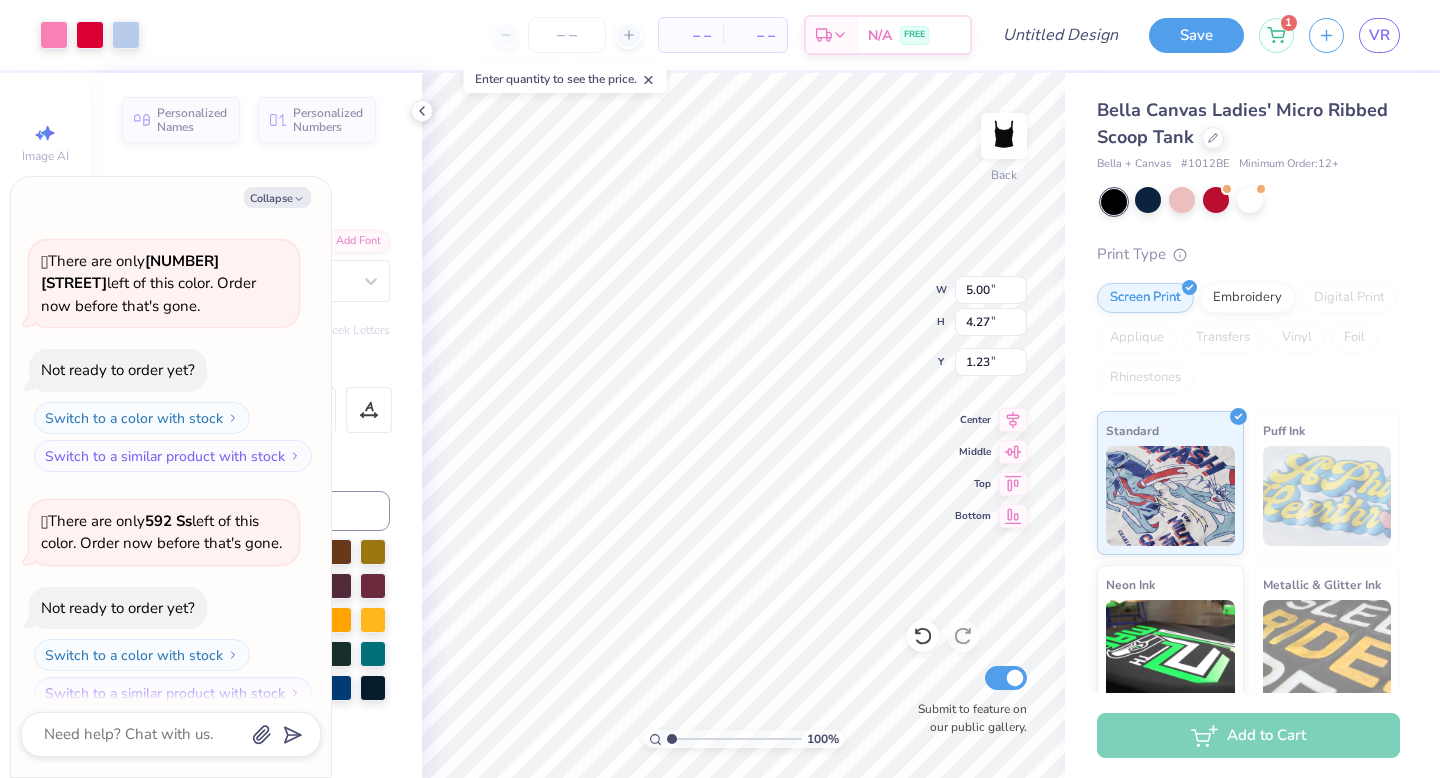type on "x" 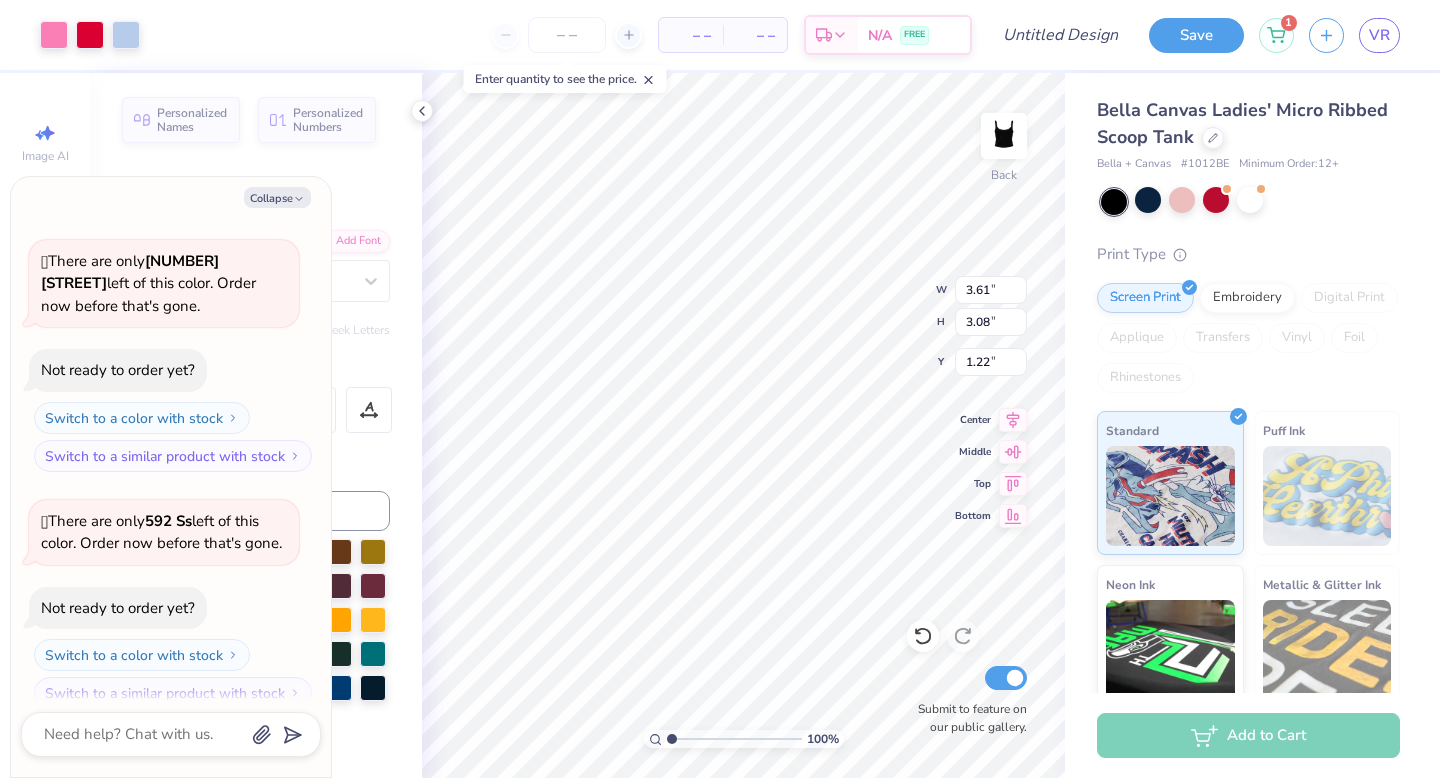 type on "x" 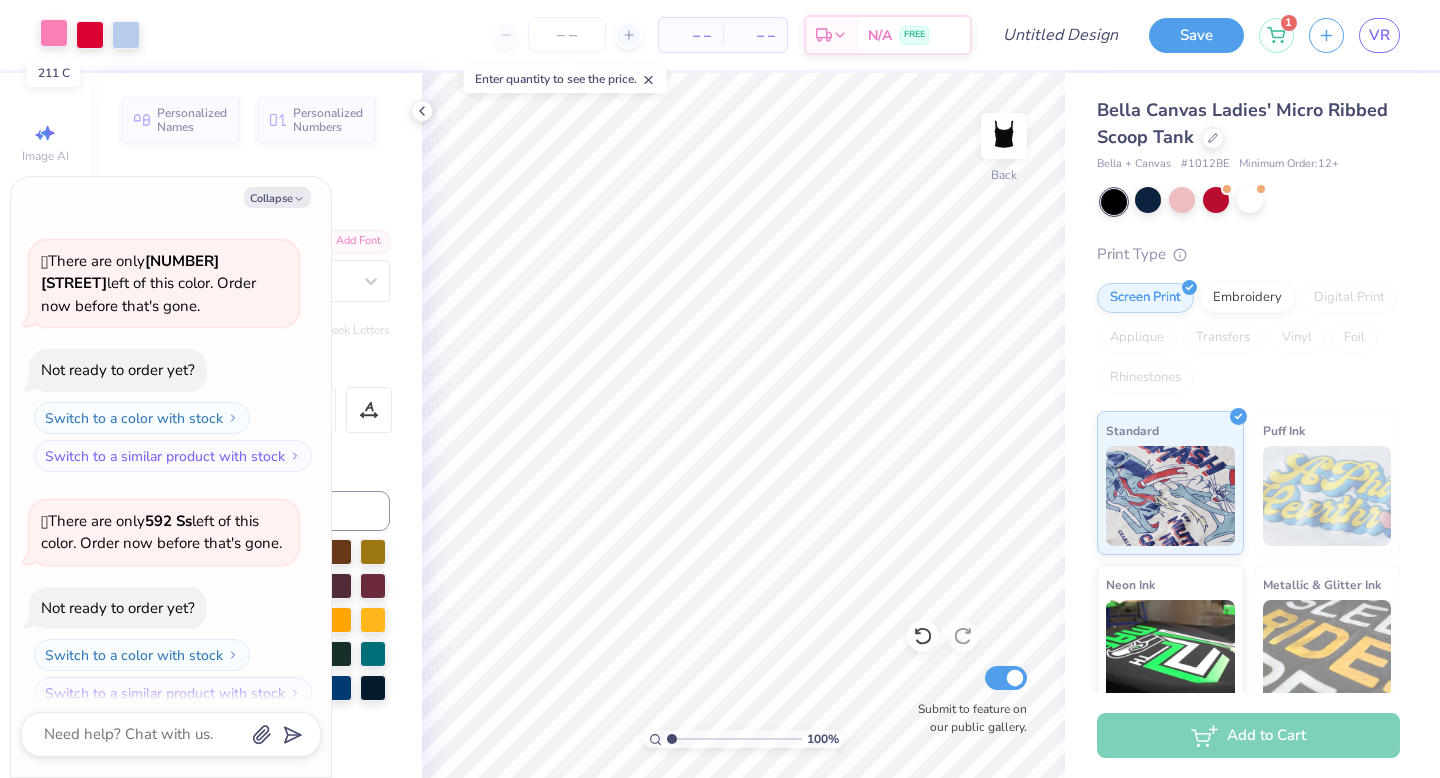 click at bounding box center (54, 33) 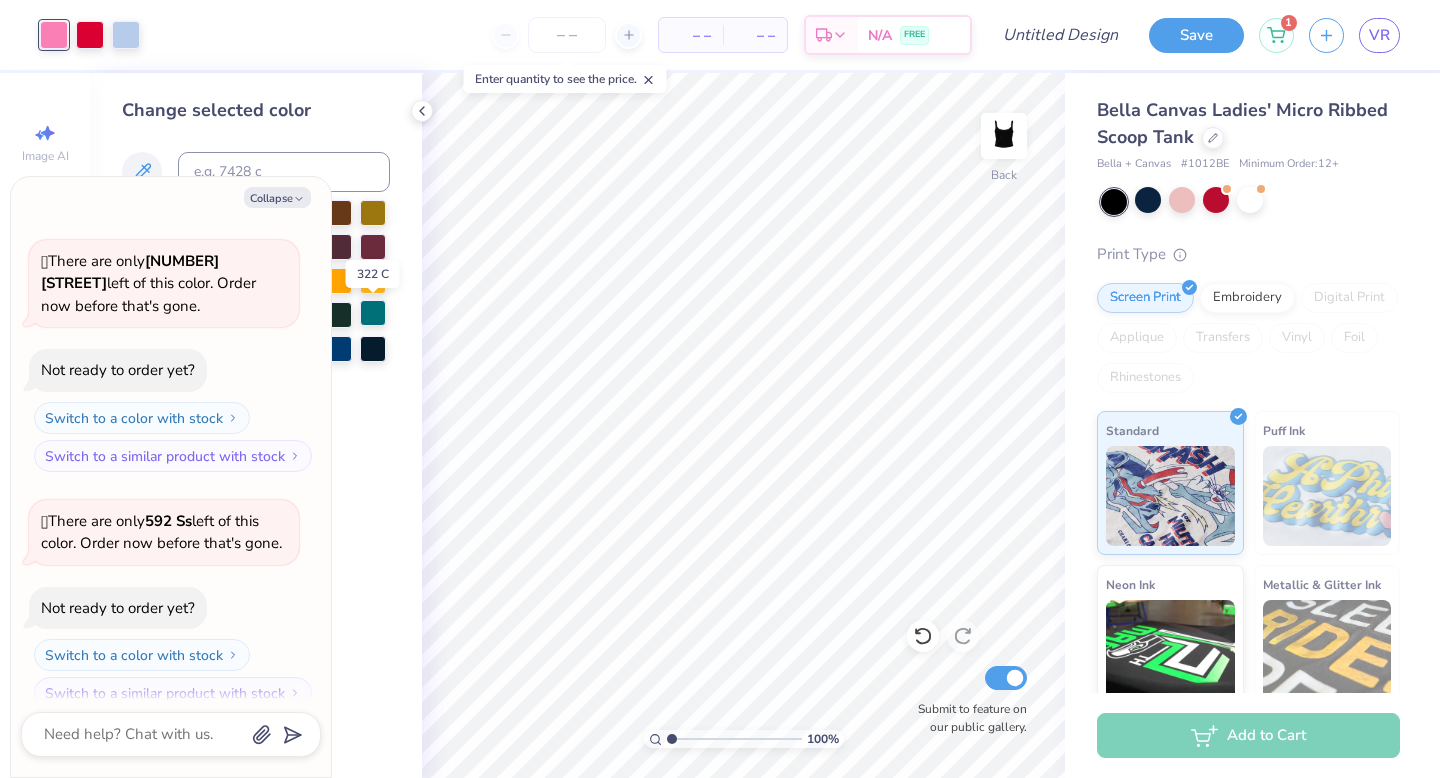 click at bounding box center (373, 313) 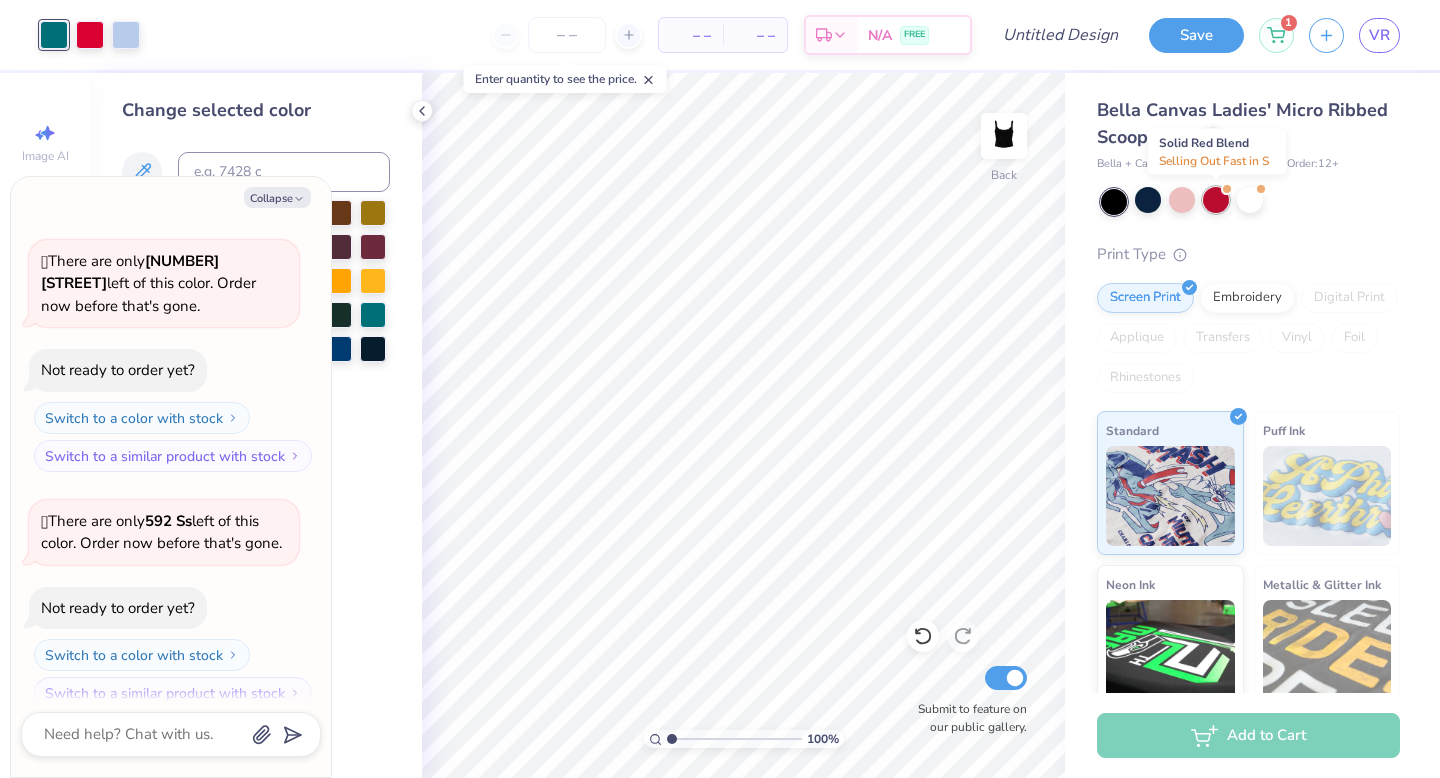 click at bounding box center (1216, 200) 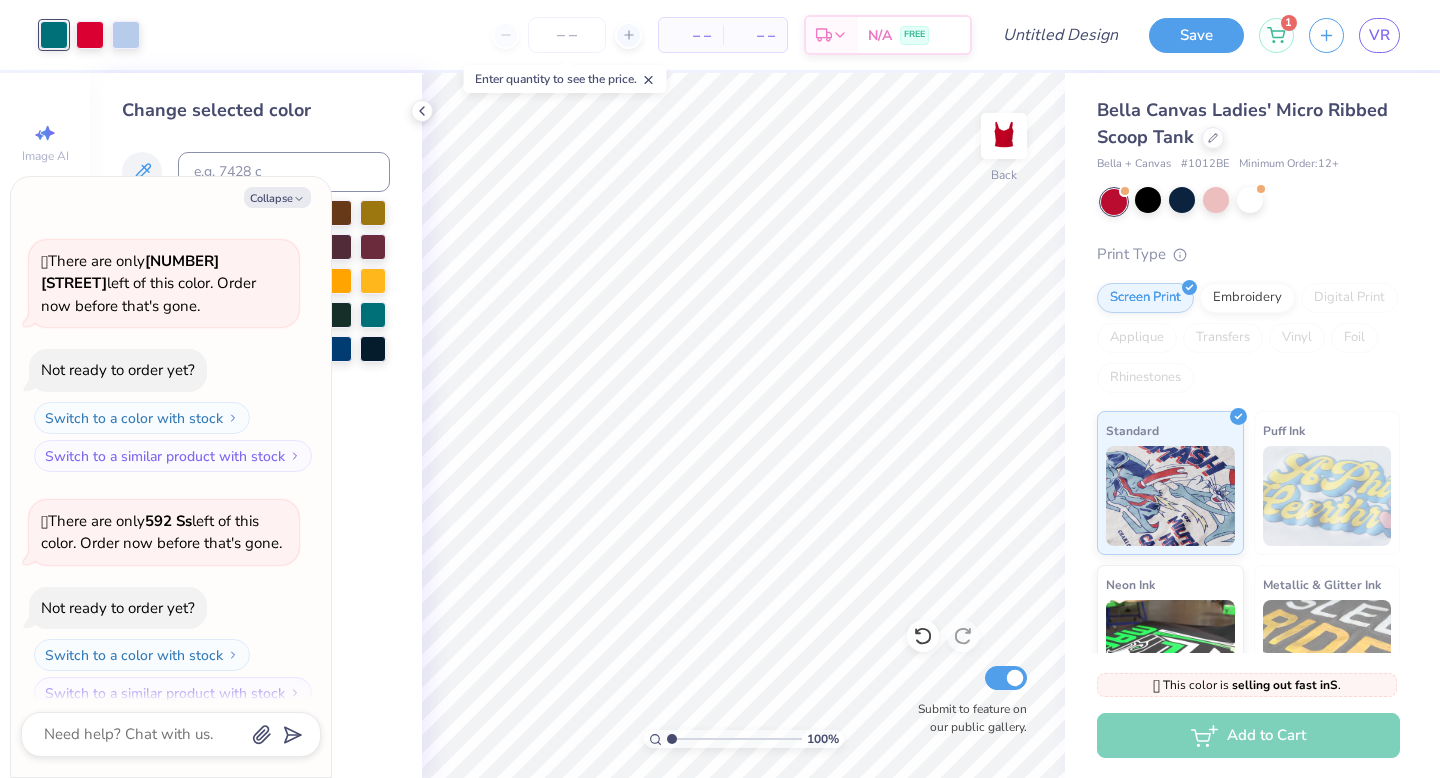 scroll, scrollTop: 778, scrollLeft: 0, axis: vertical 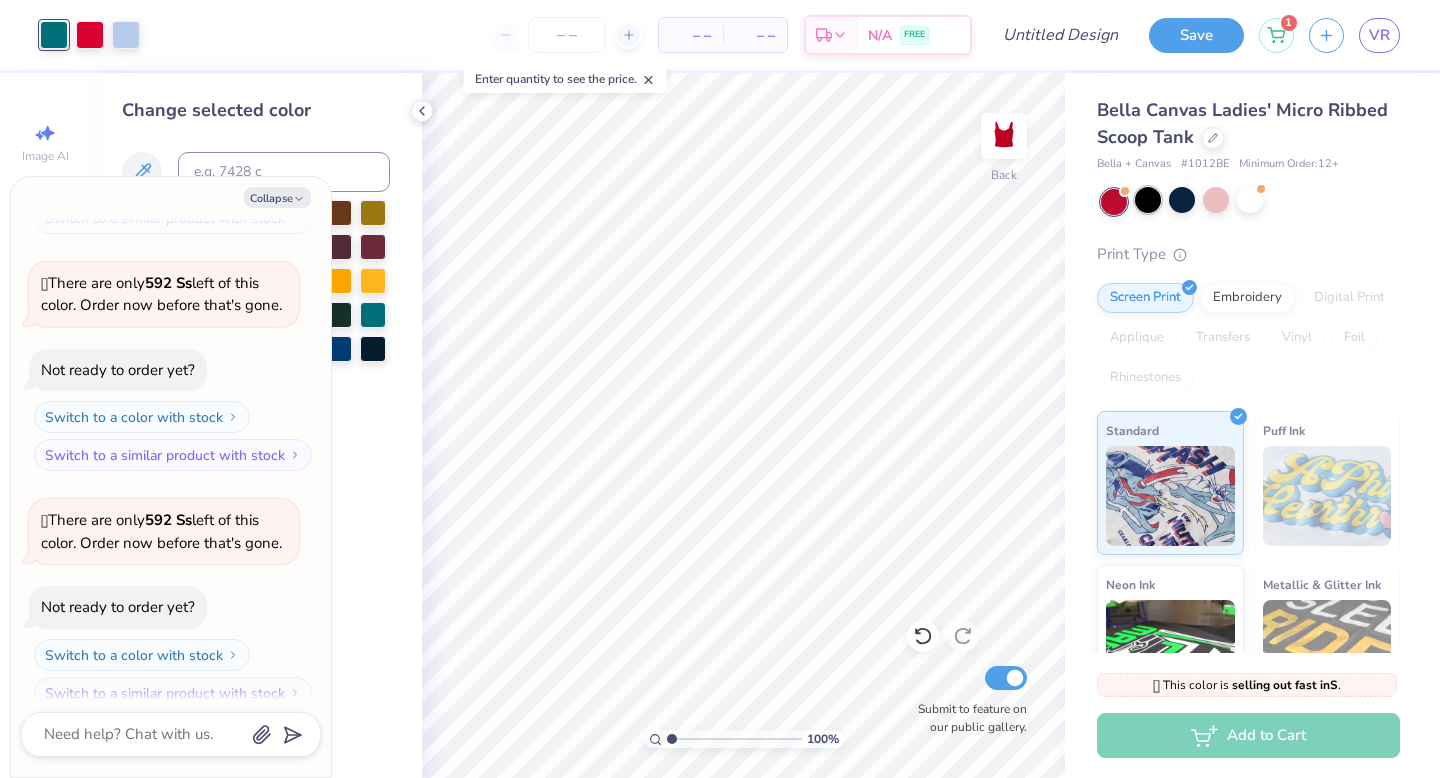 click at bounding box center [1148, 200] 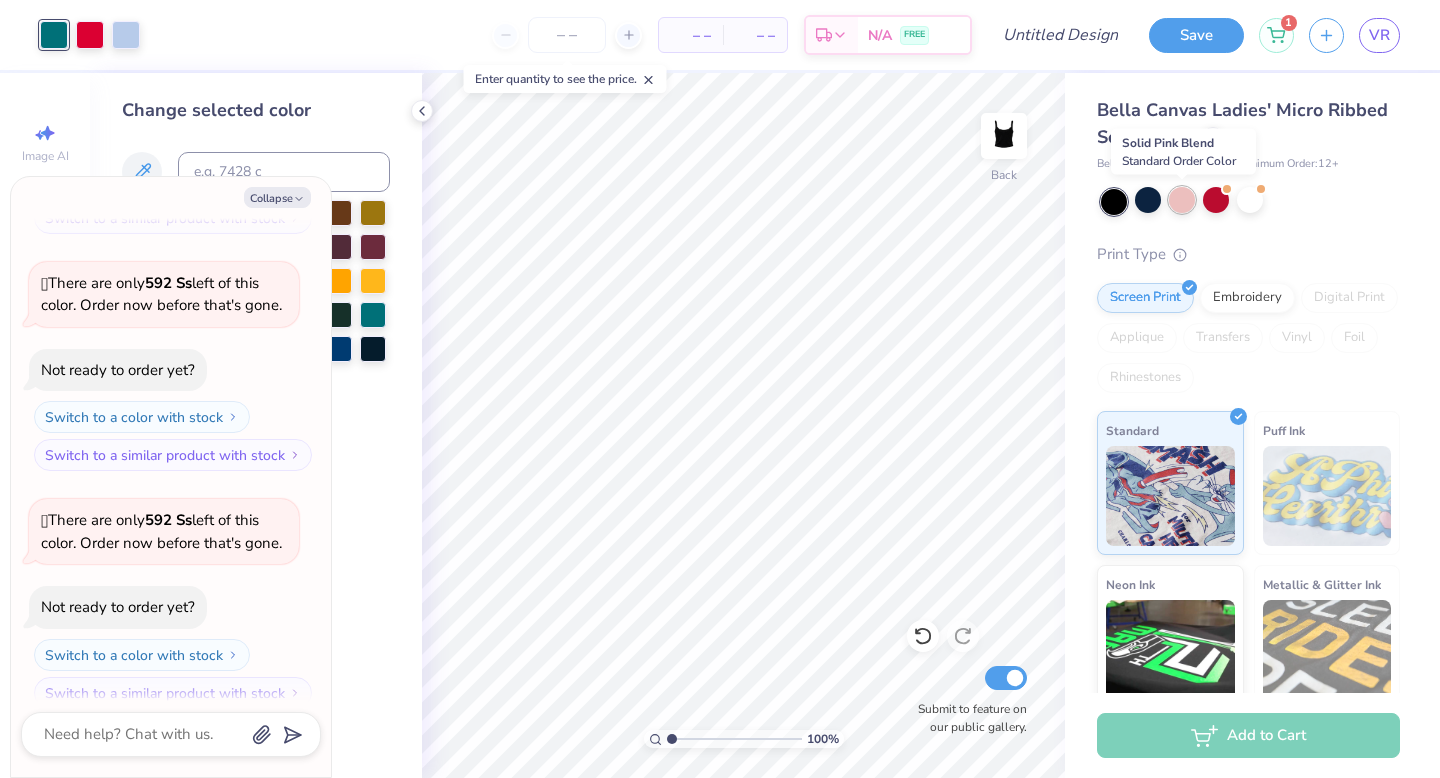 click at bounding box center (1182, 200) 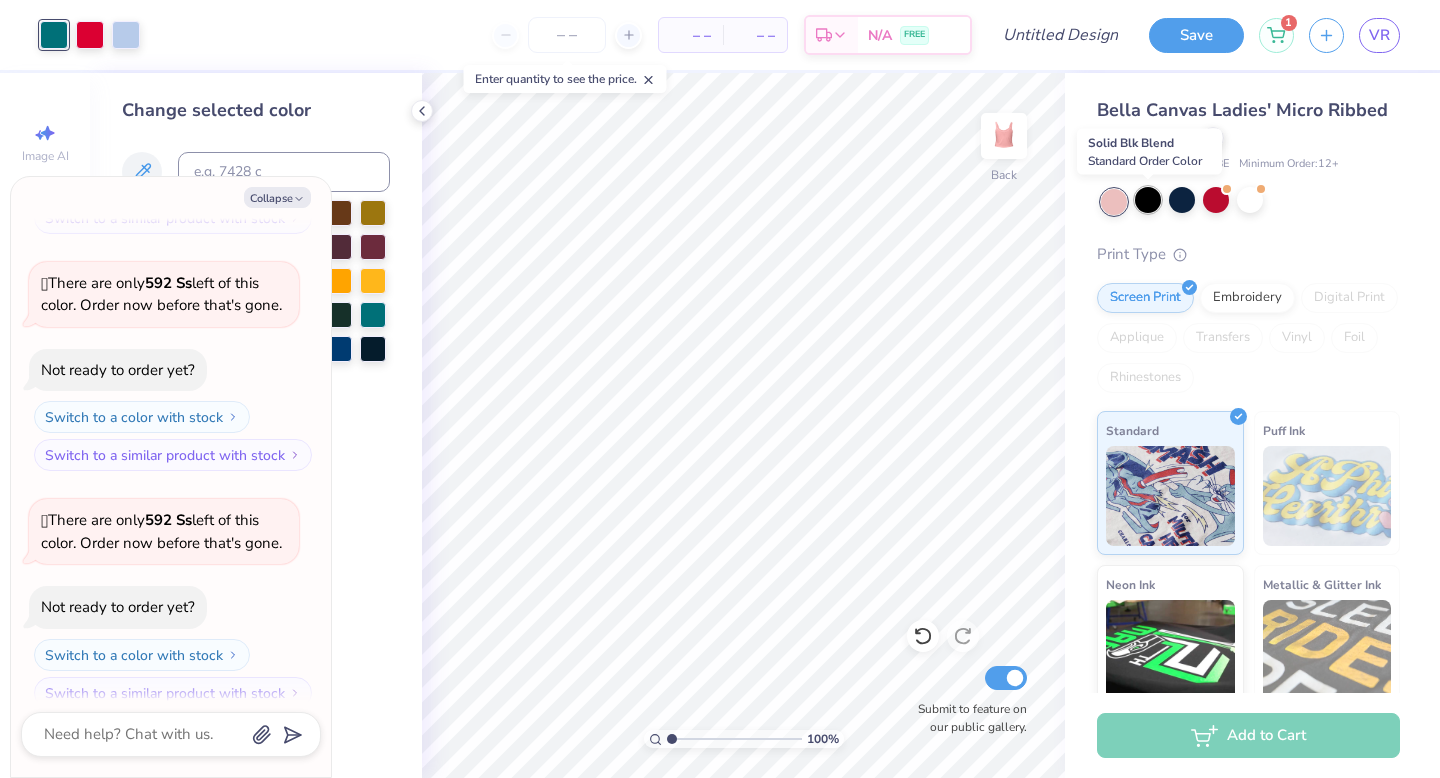 click at bounding box center [1148, 200] 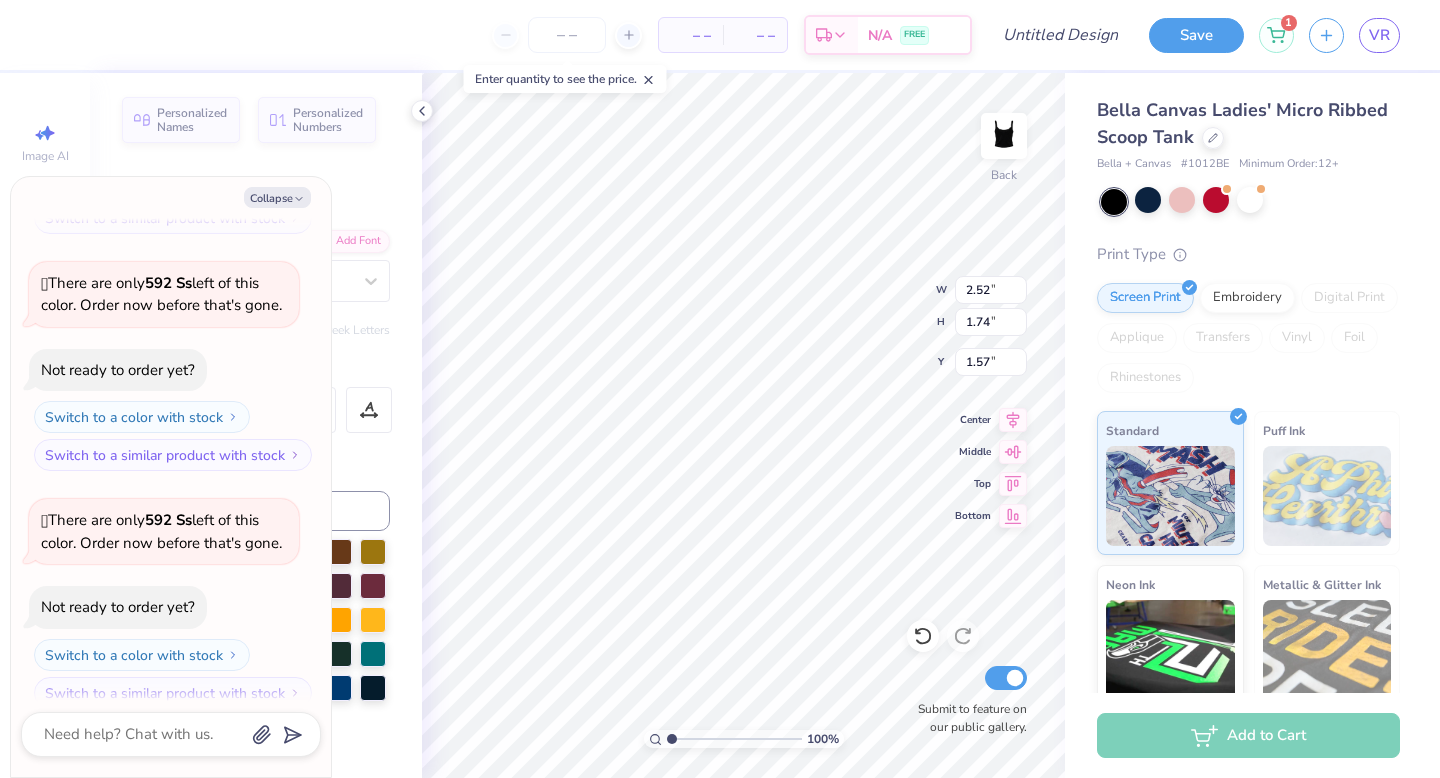 type on "x" 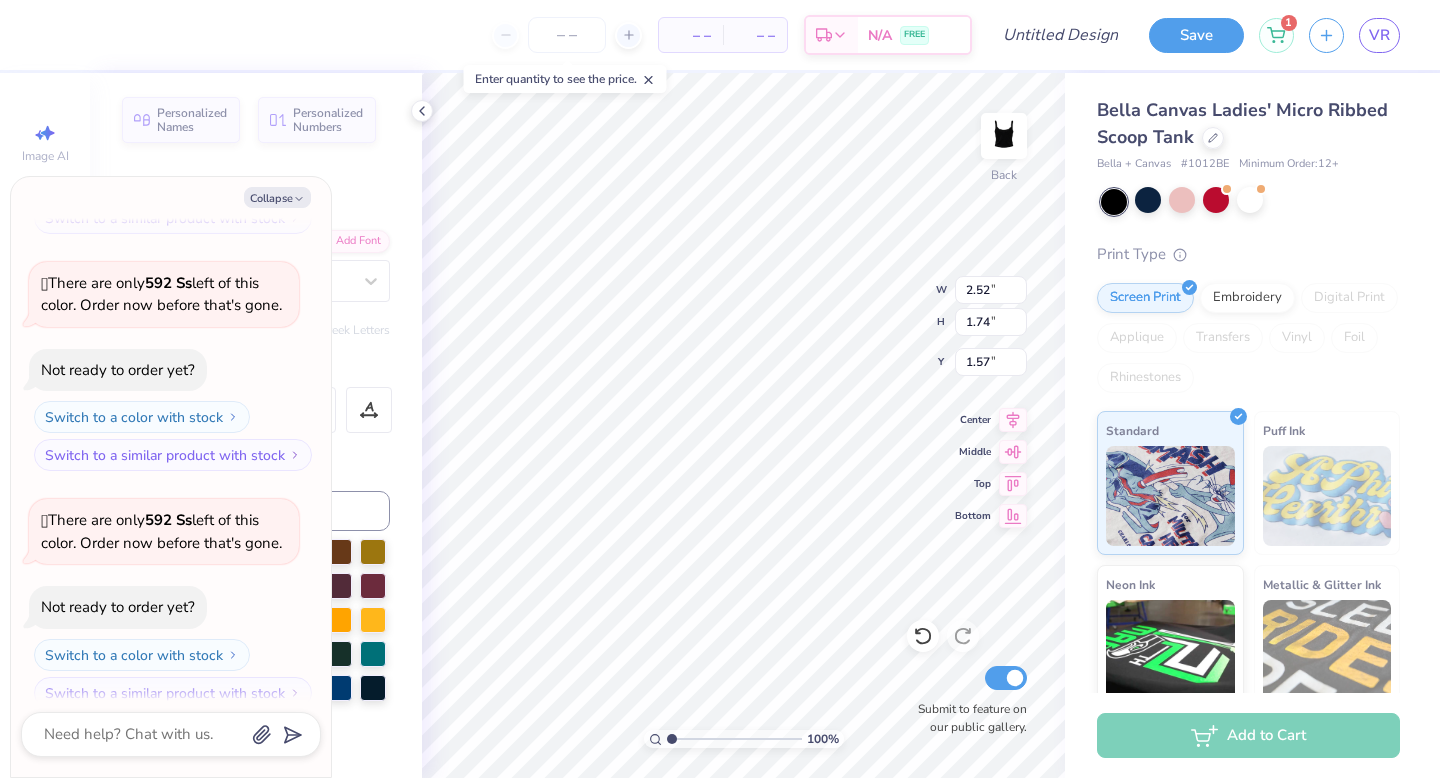 type on "x" 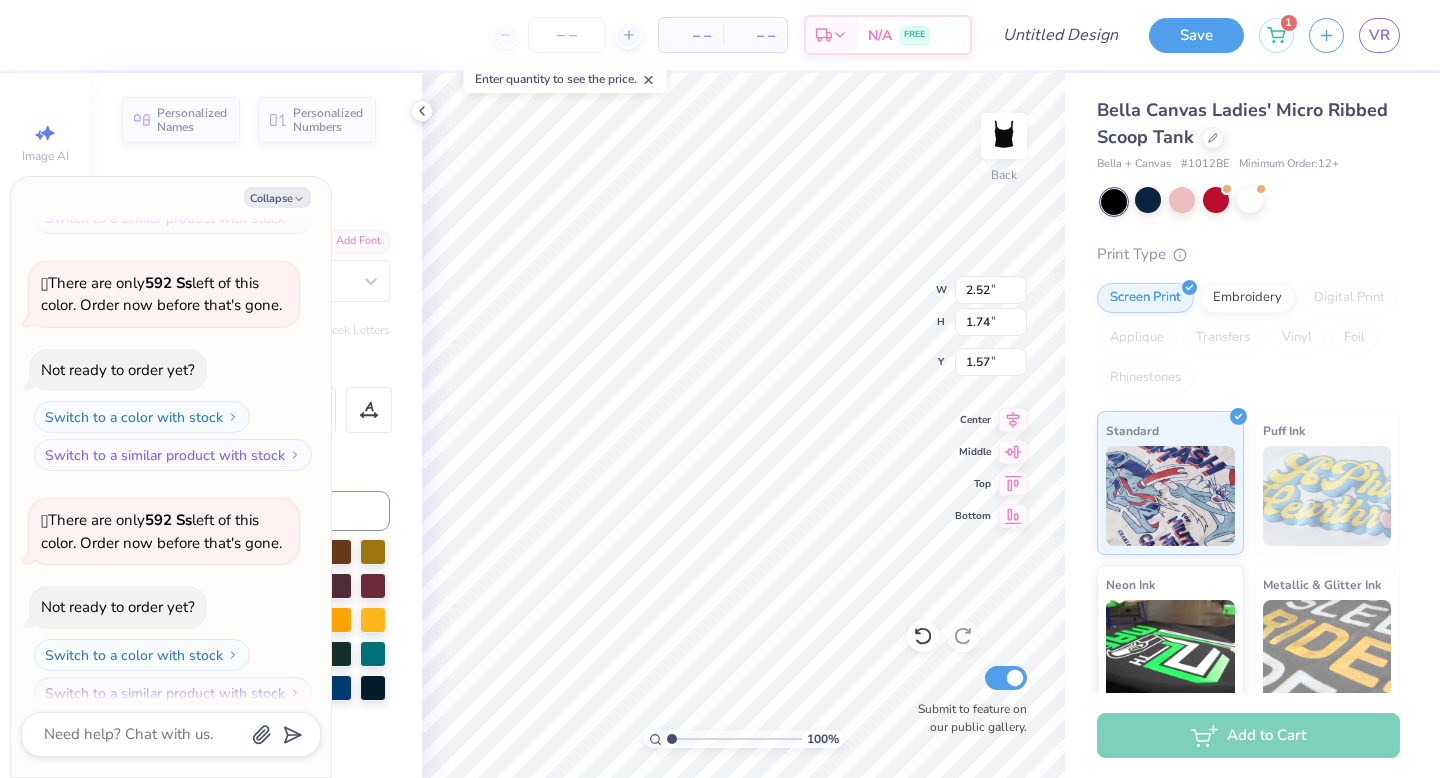 type on "x" 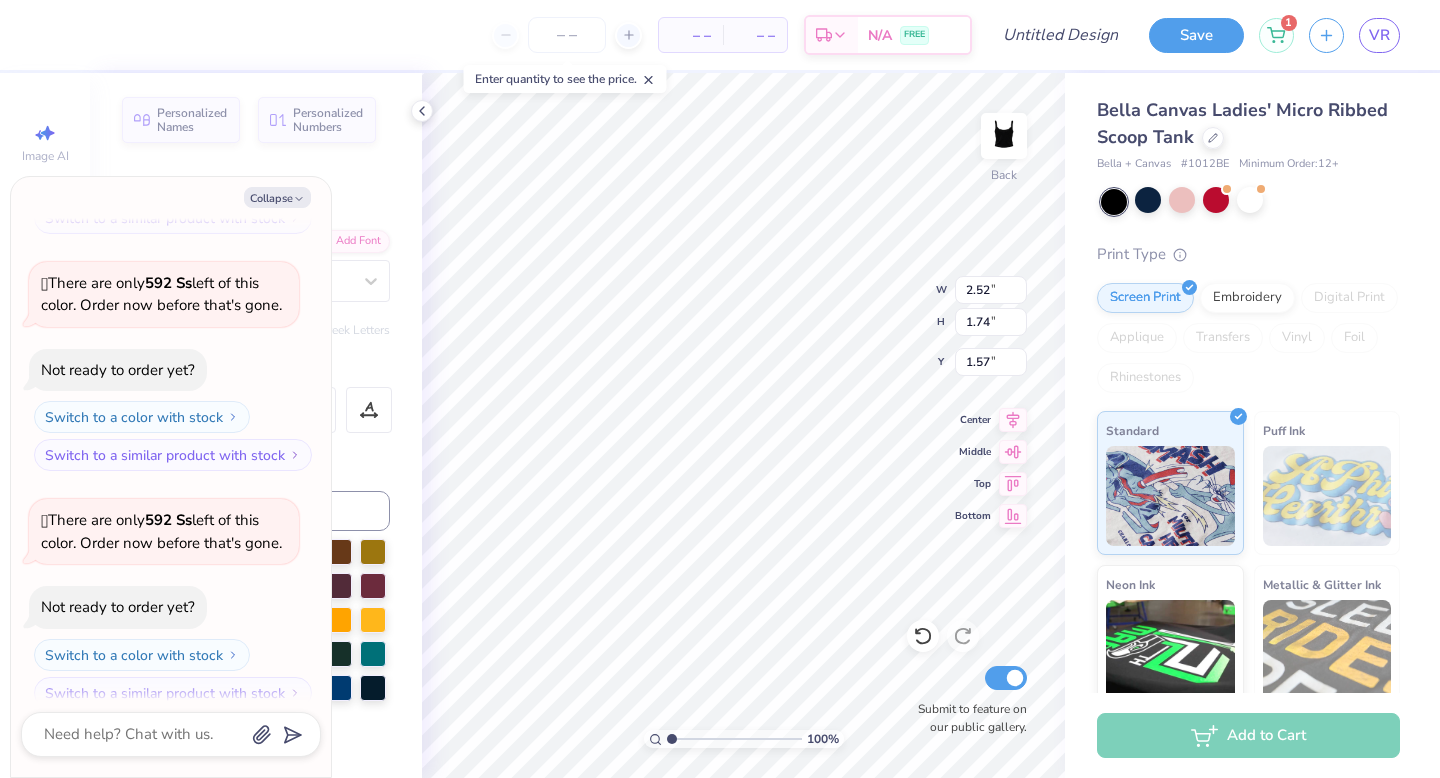 type on "IF" 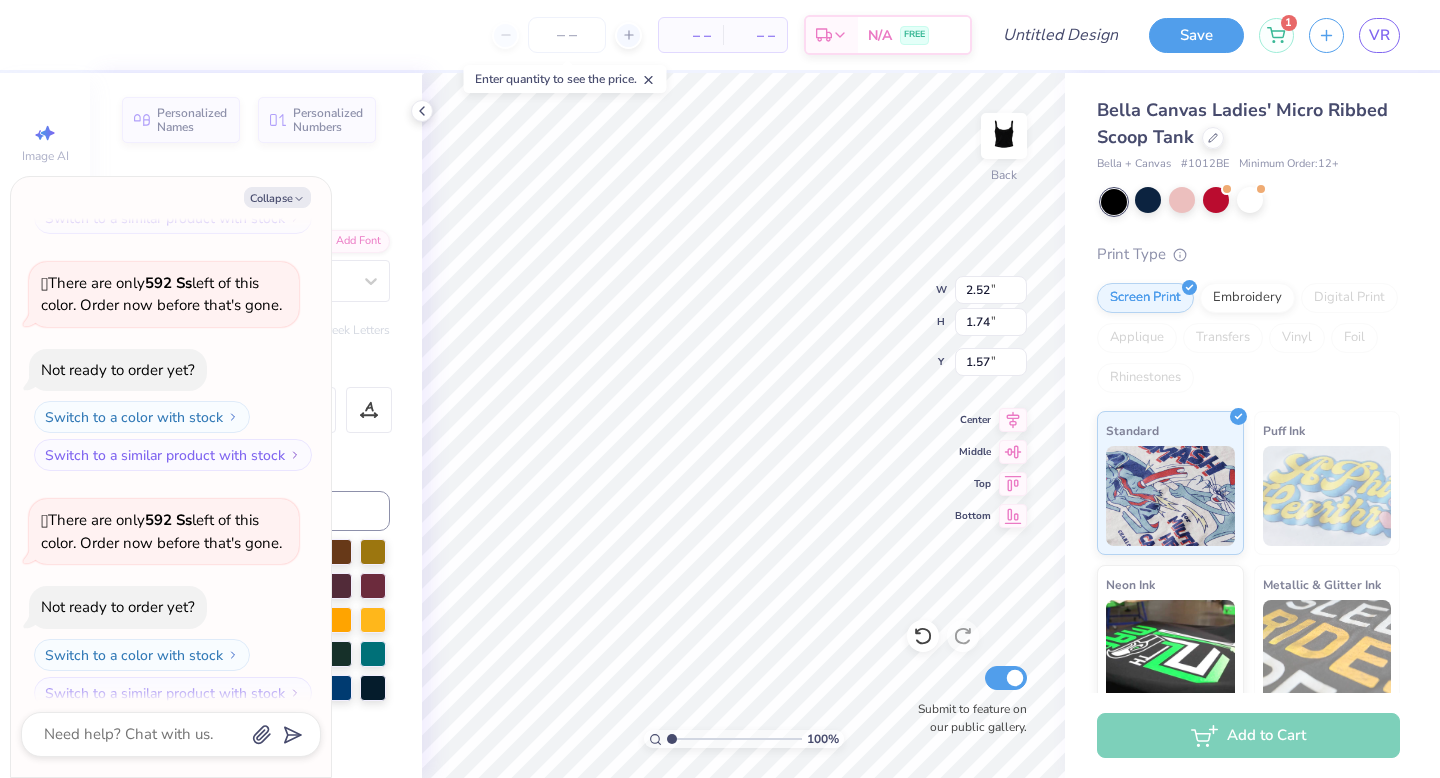 type on "x" 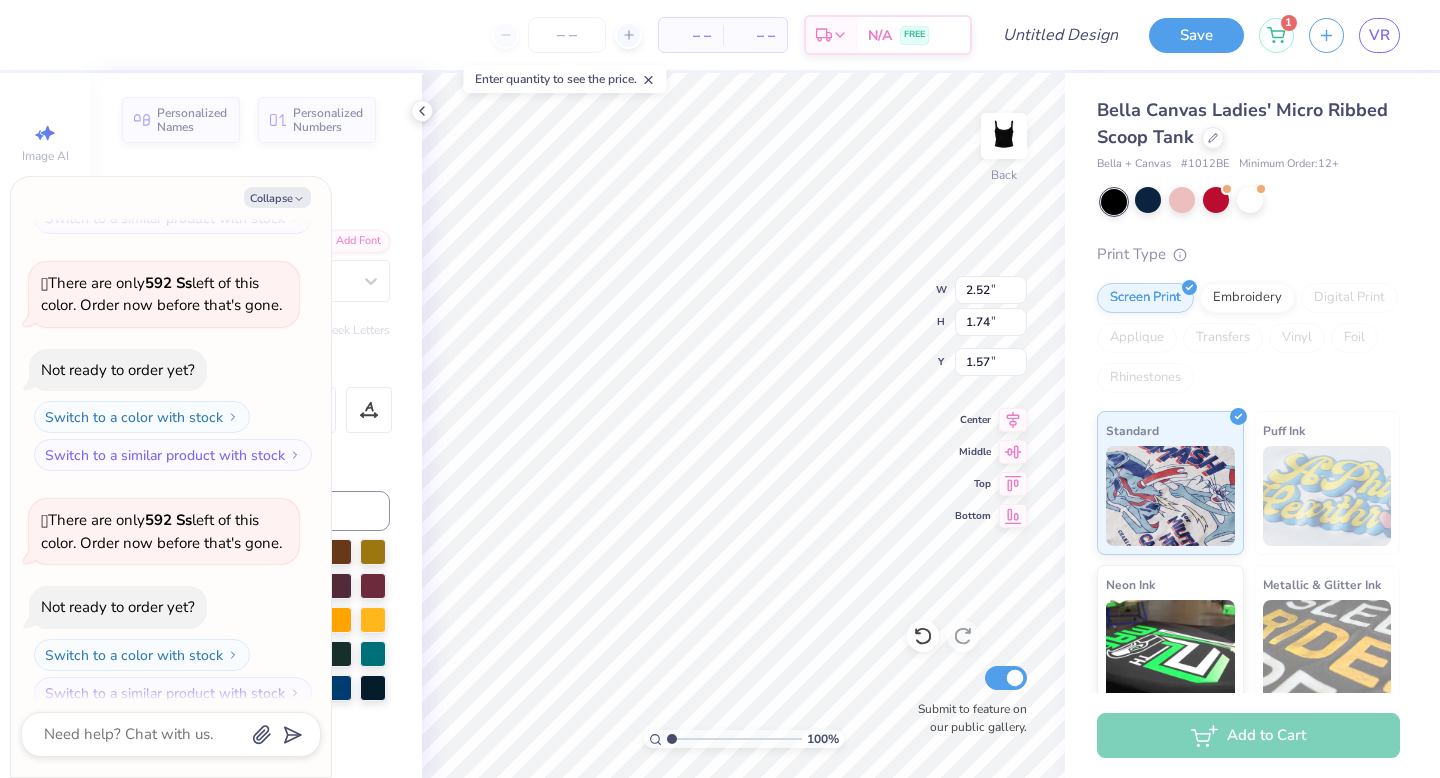 type on "x" 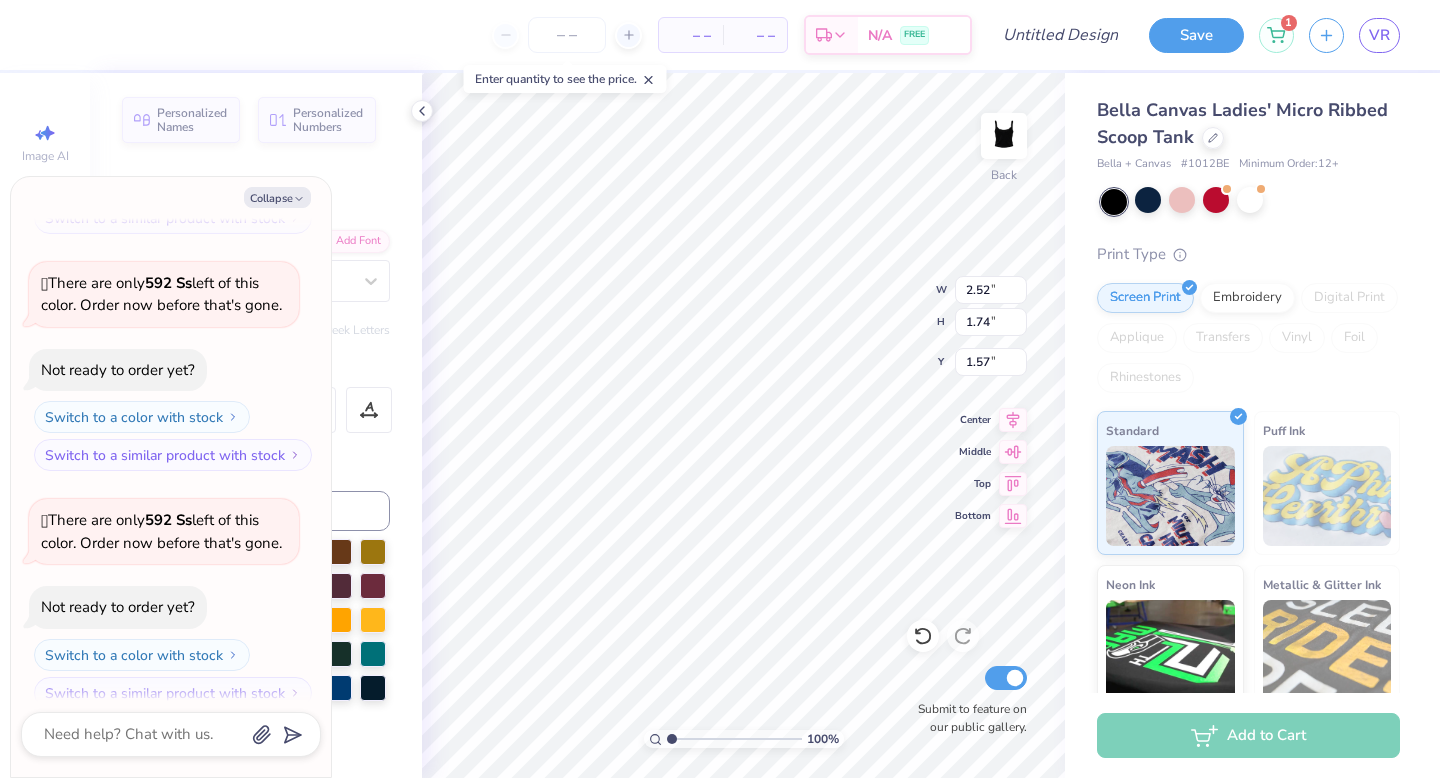 type on "x" 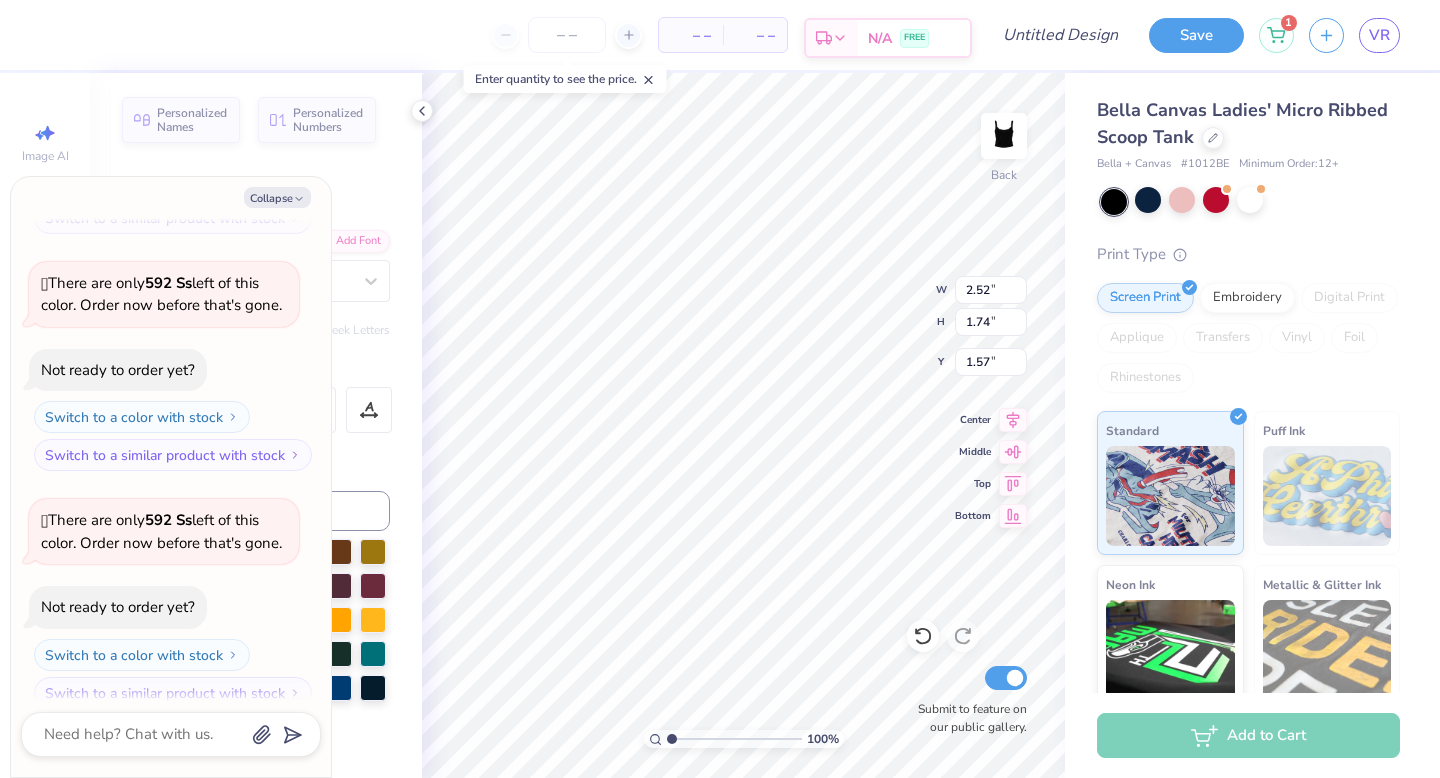 type on "if" 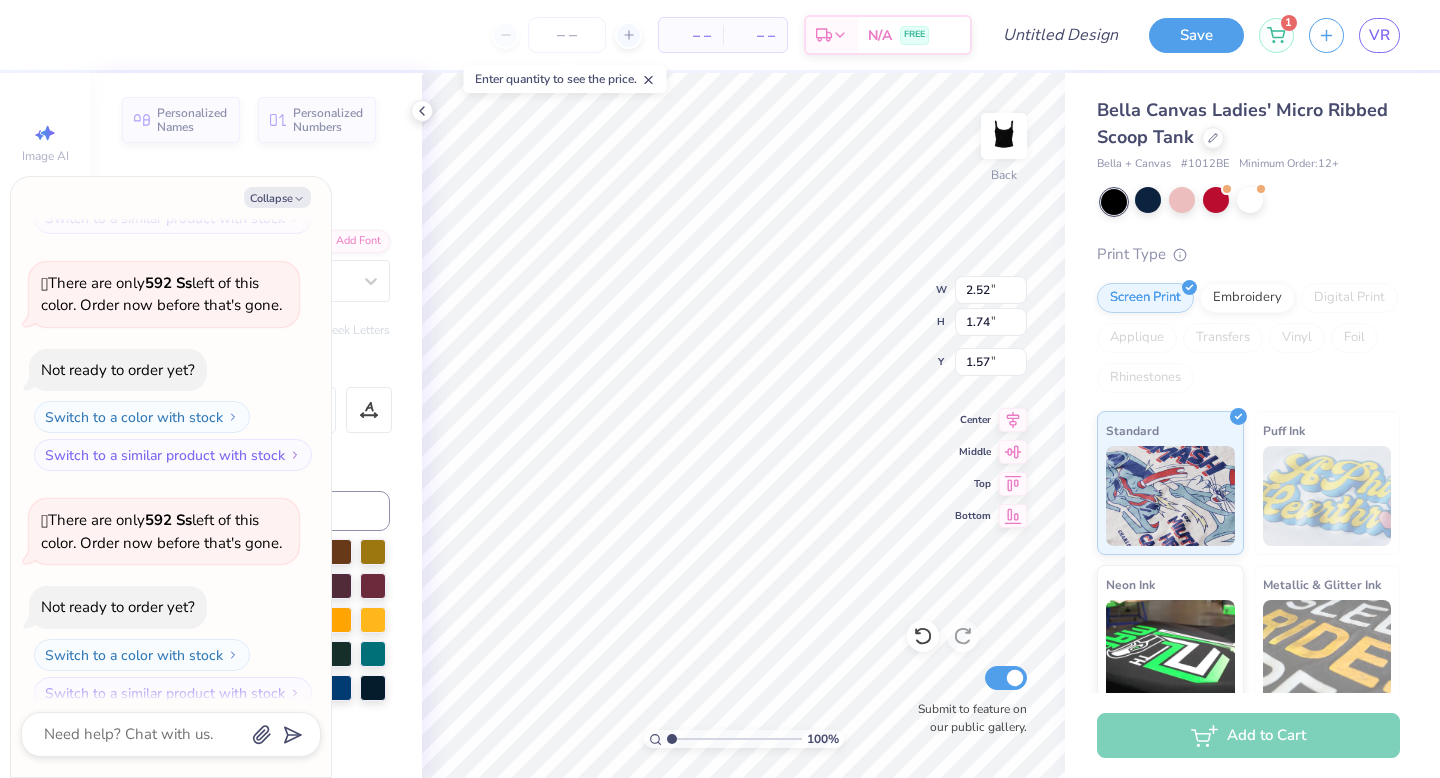 type on "x" 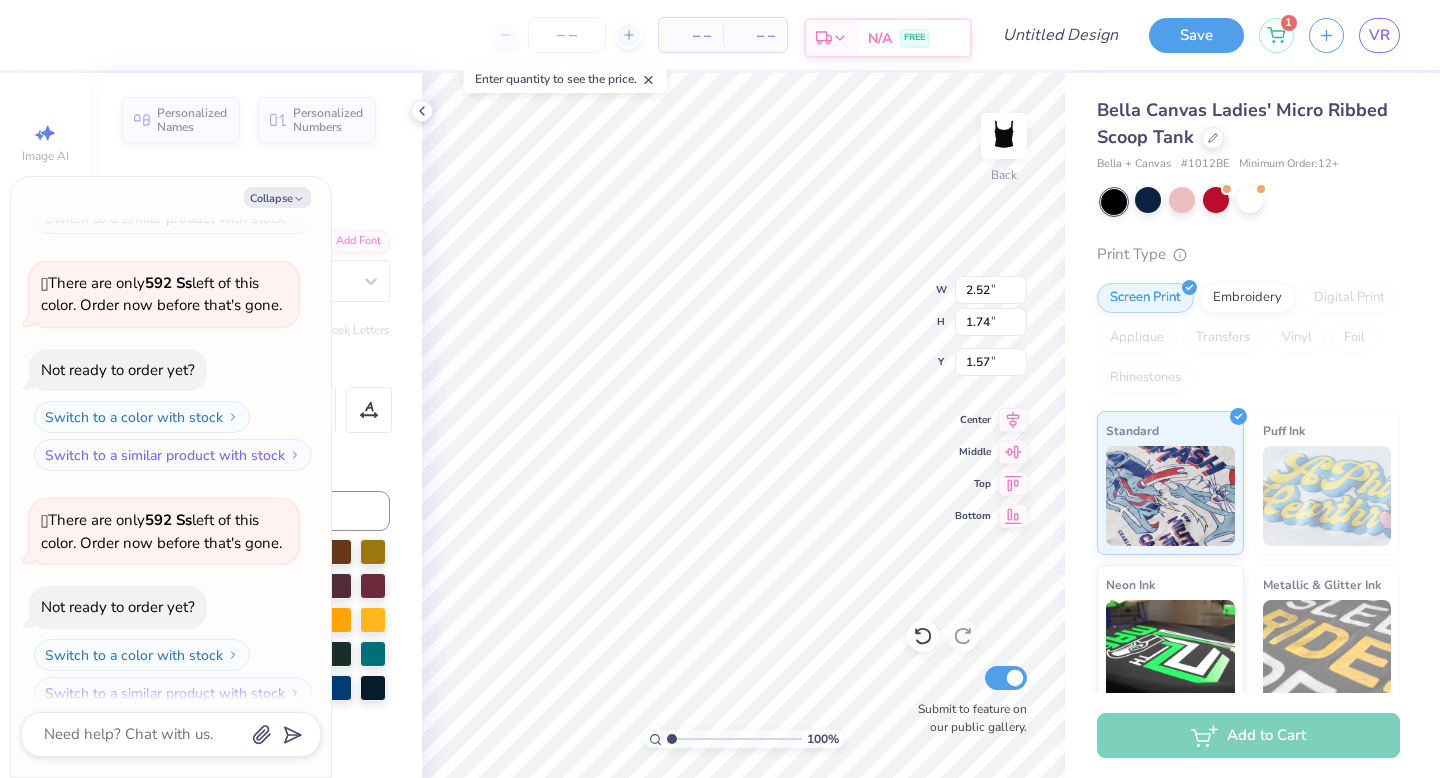 type on "if lost" 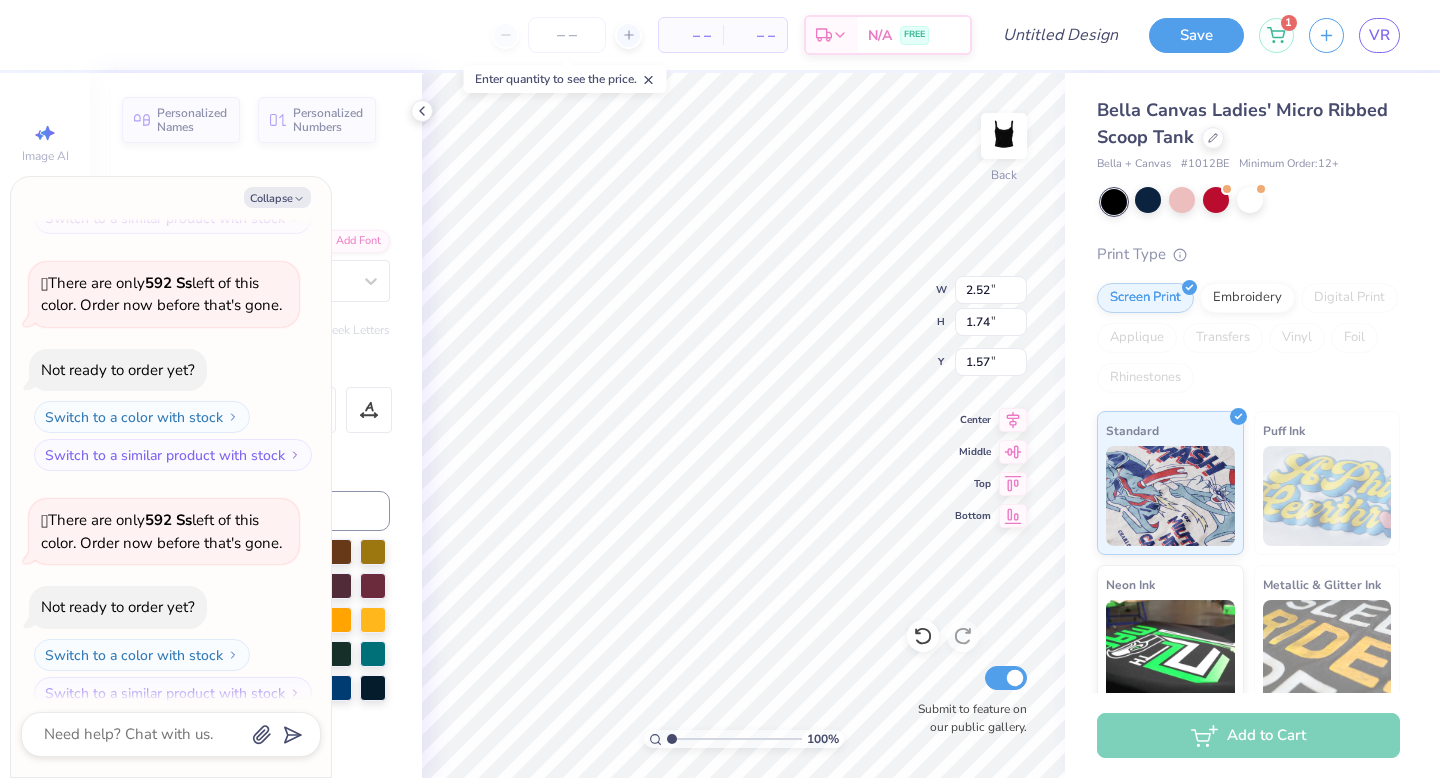 type on "x" 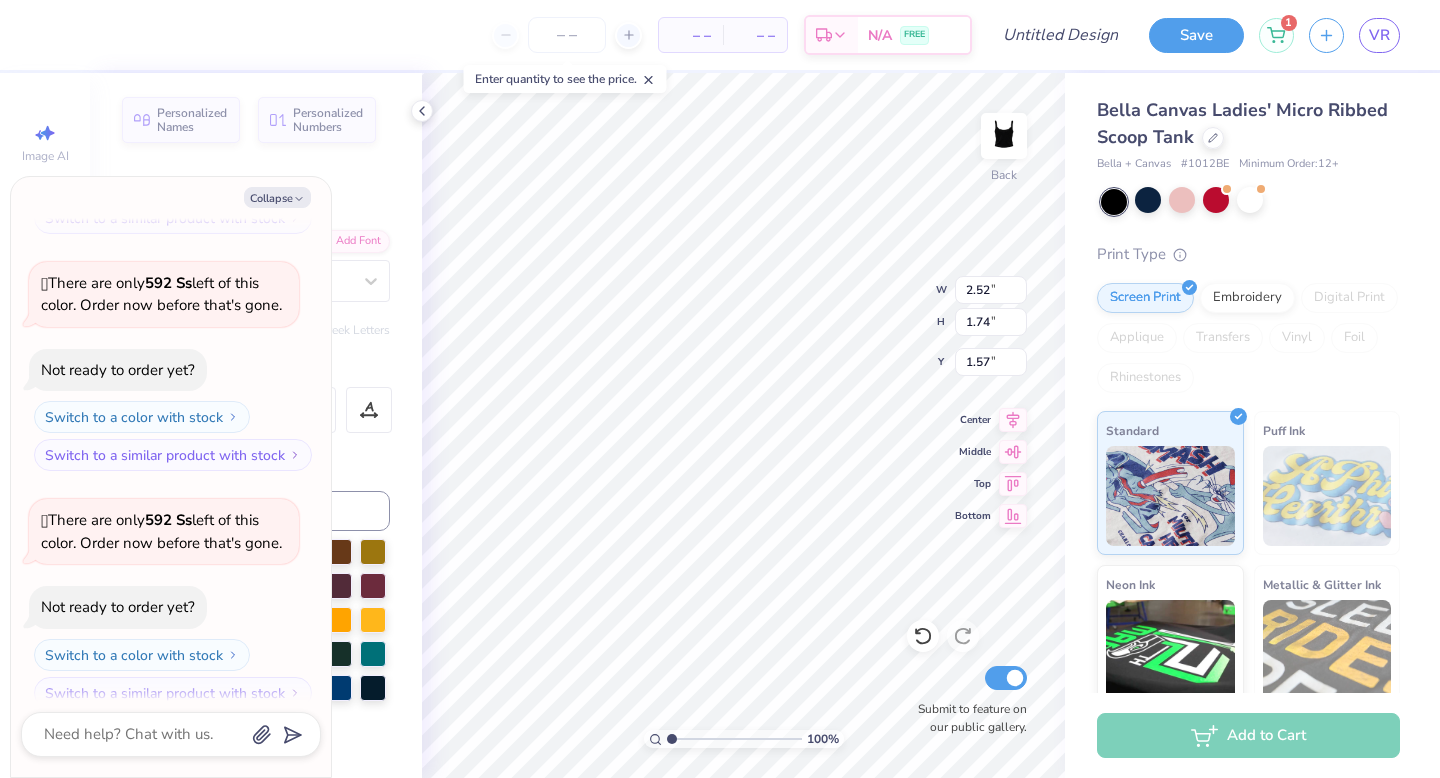 type on "x" 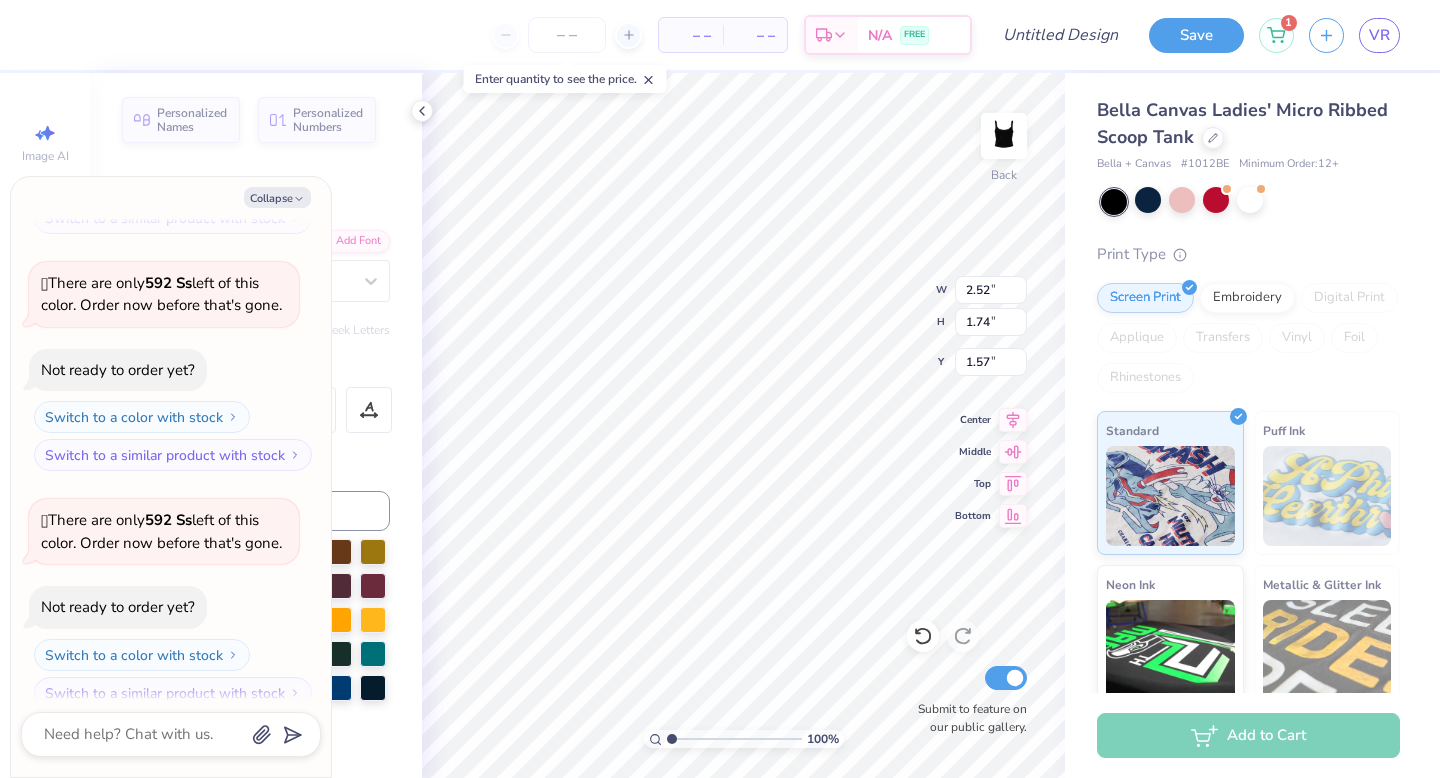 type on "x" 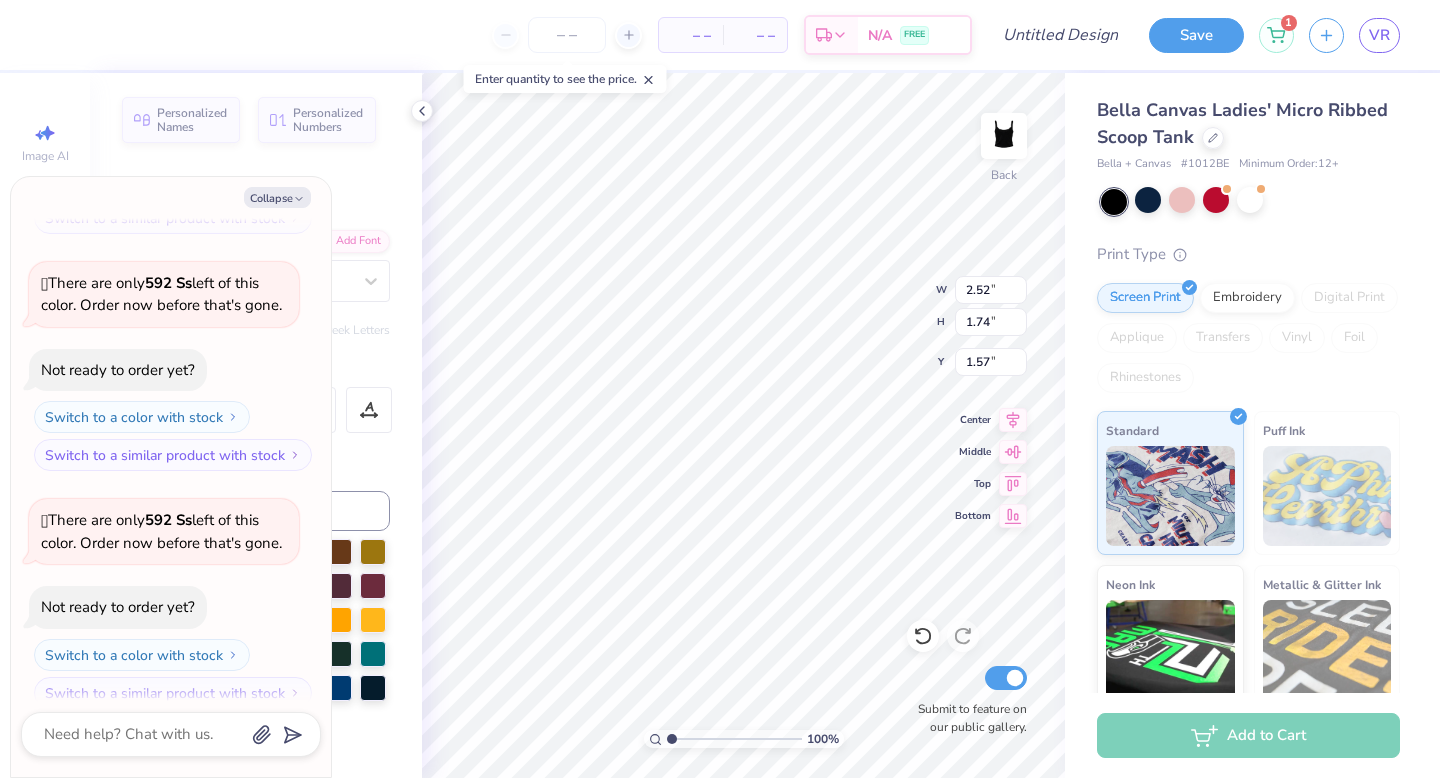 type on "if lost
return to" 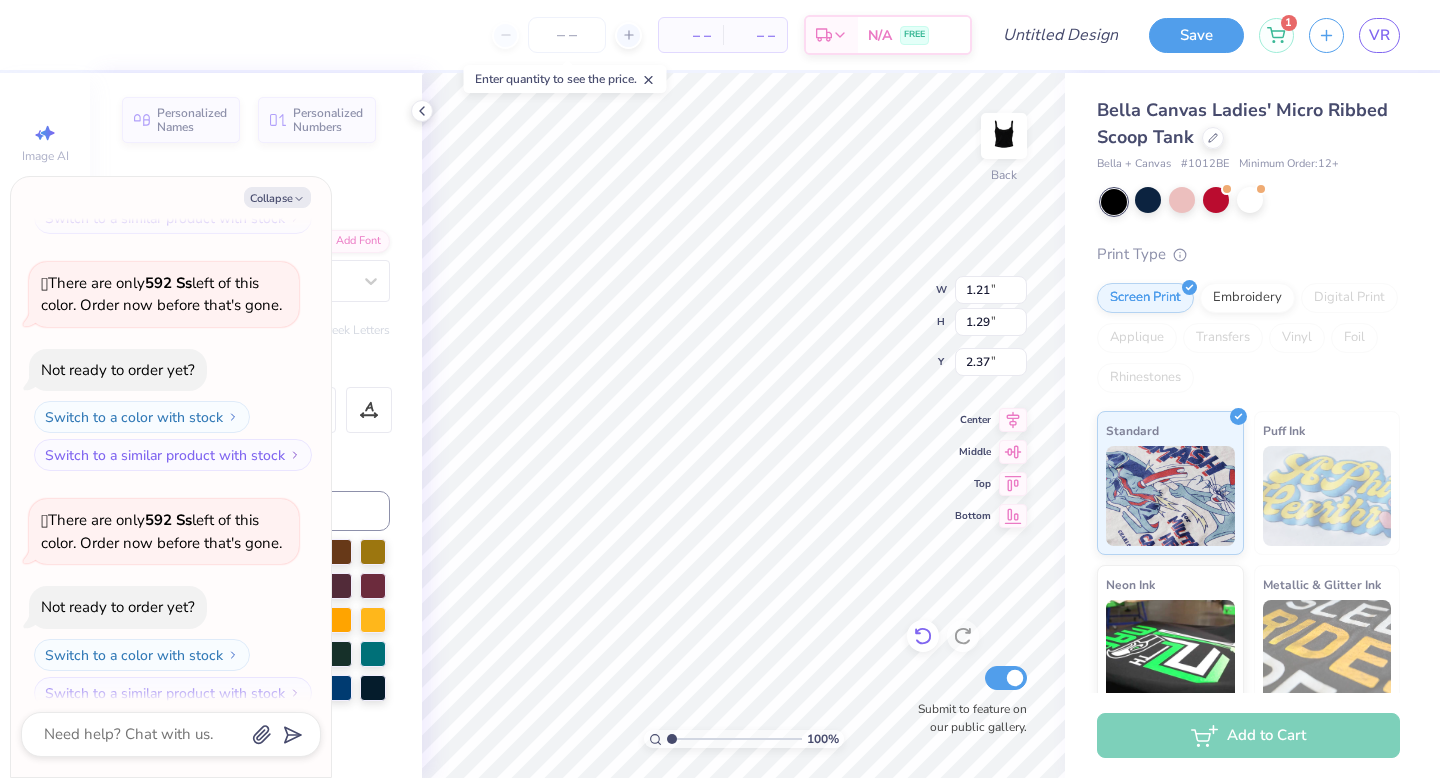 click 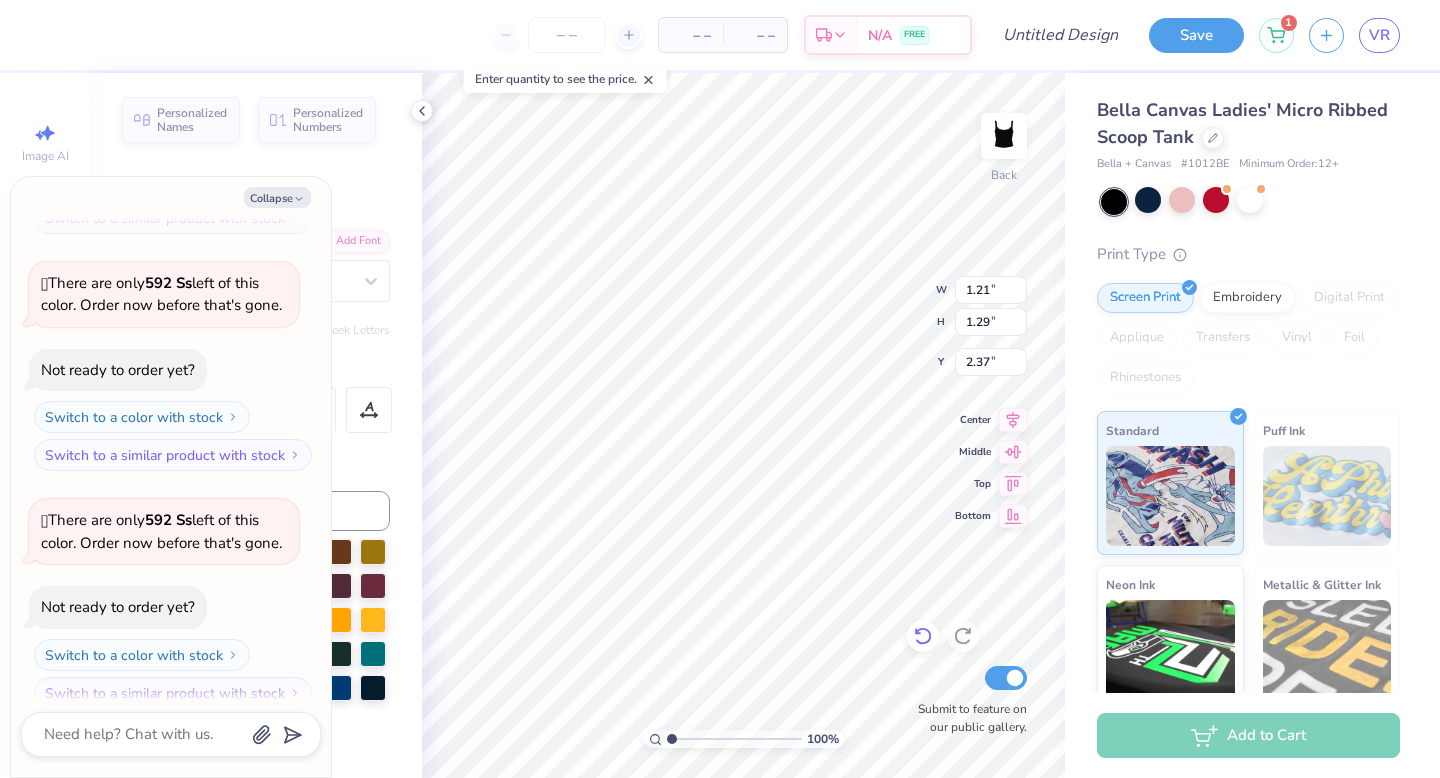 click 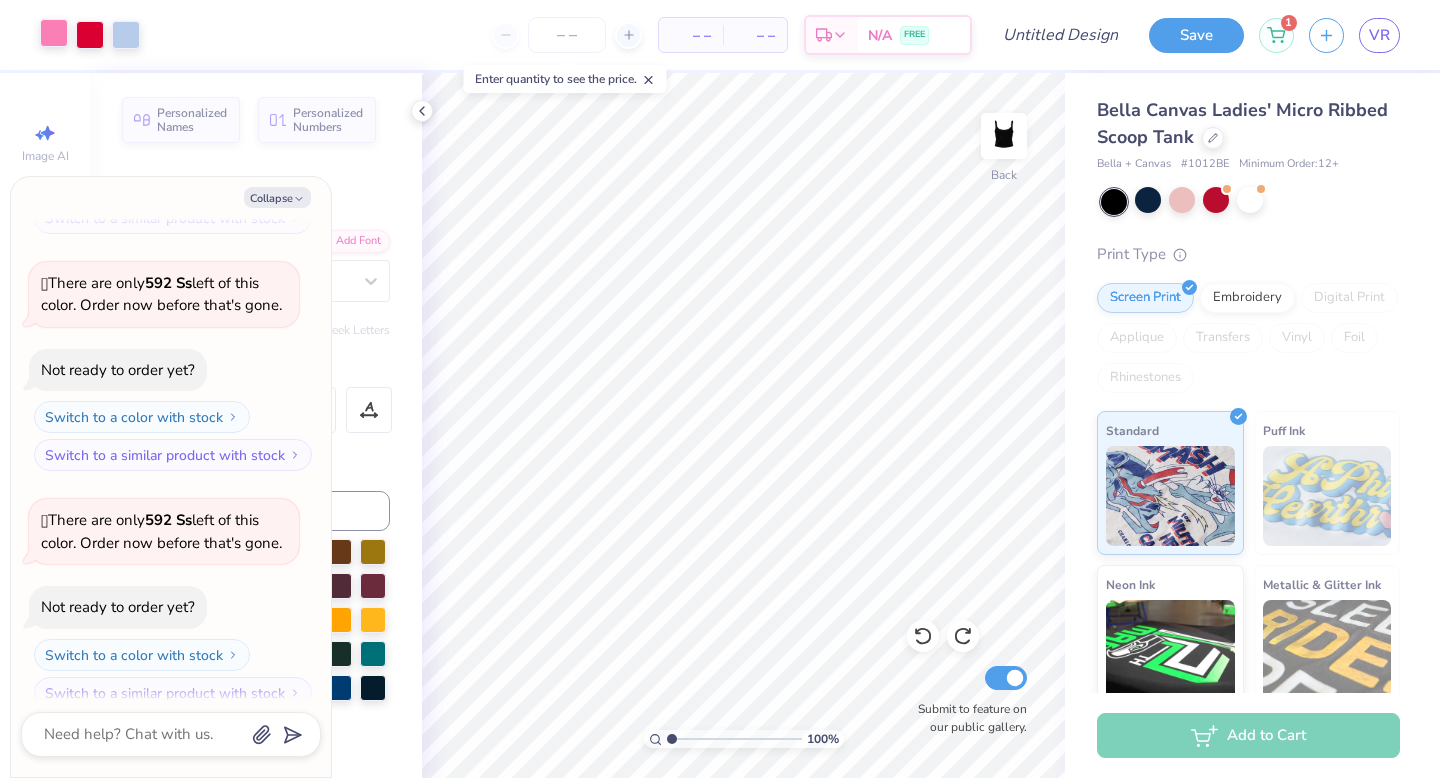 click at bounding box center (54, 33) 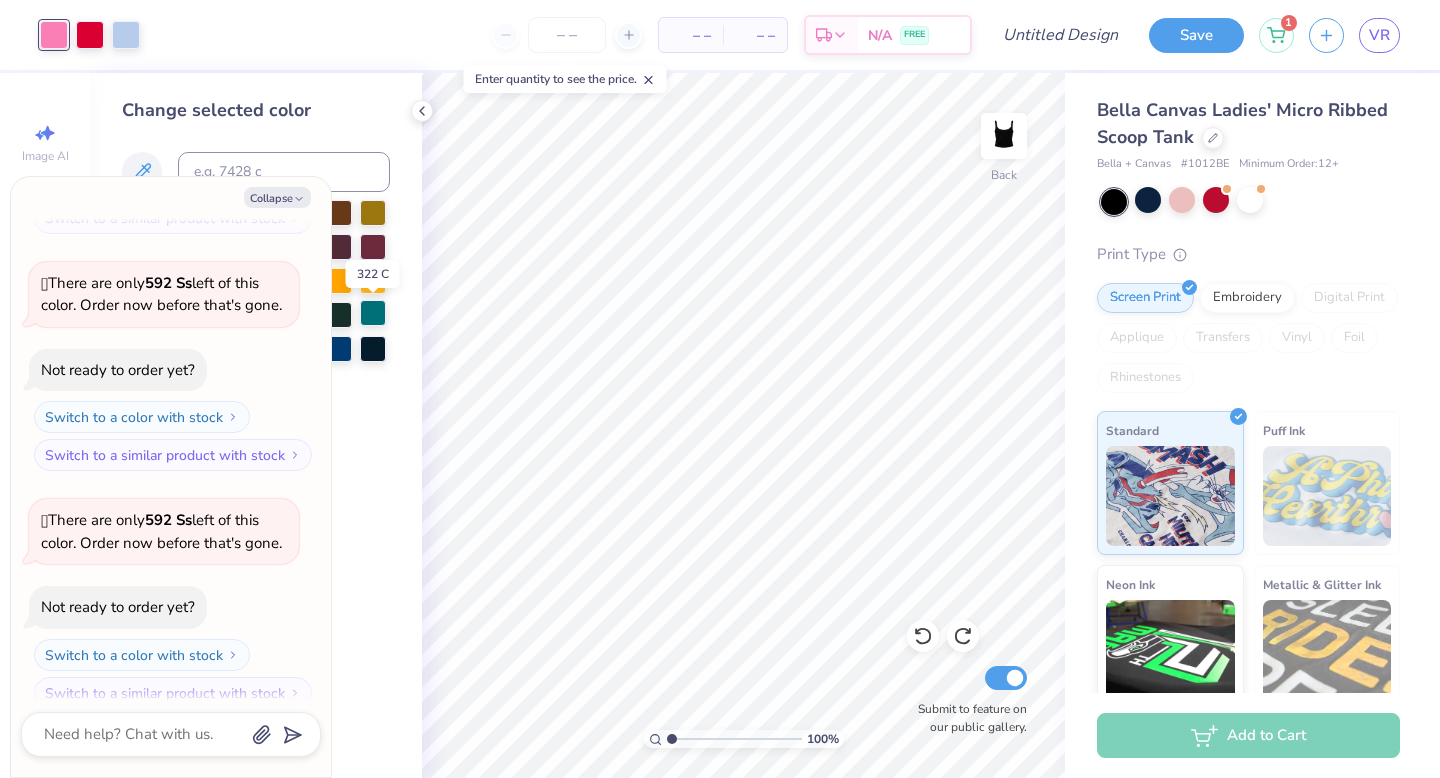 click at bounding box center (373, 313) 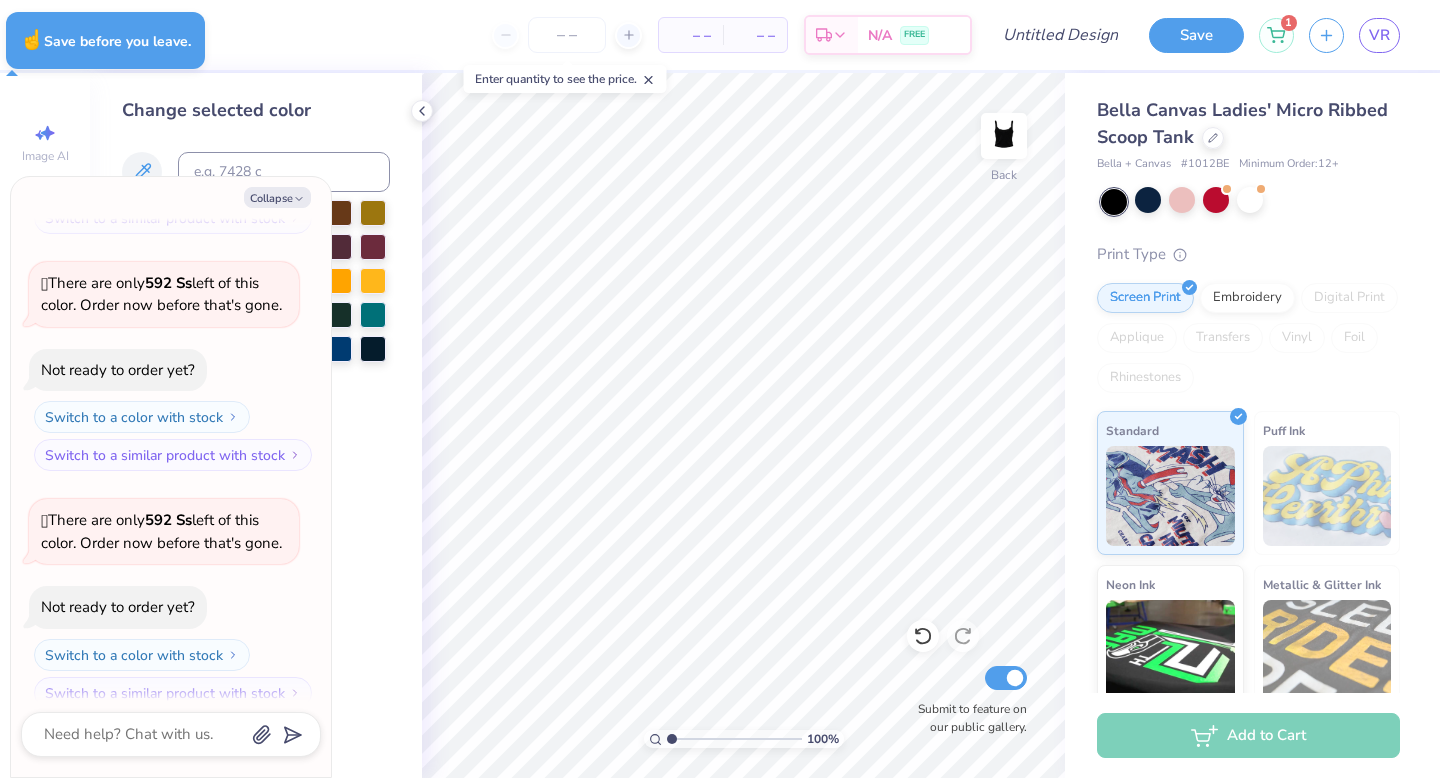 type on "x" 